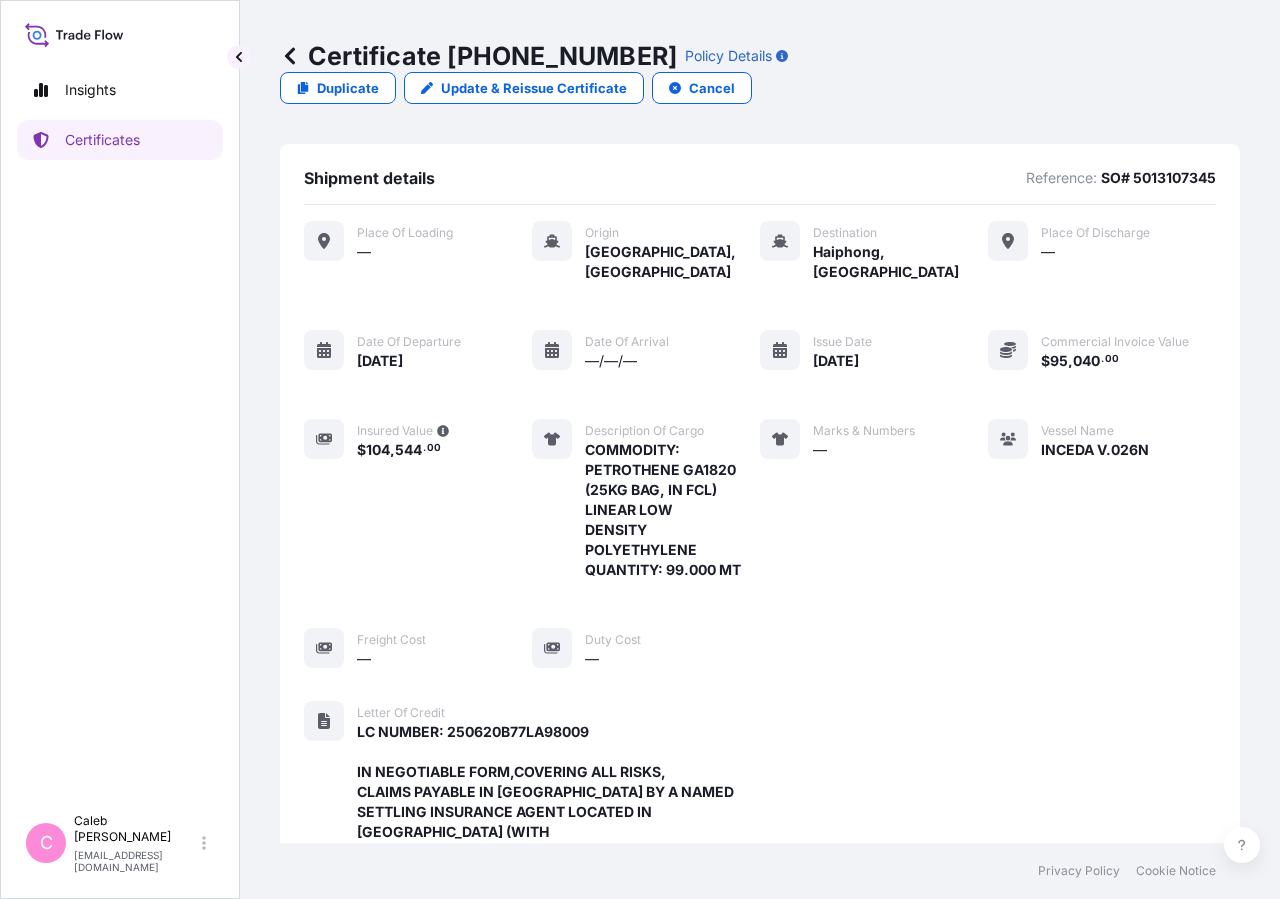 scroll, scrollTop: 0, scrollLeft: 0, axis: both 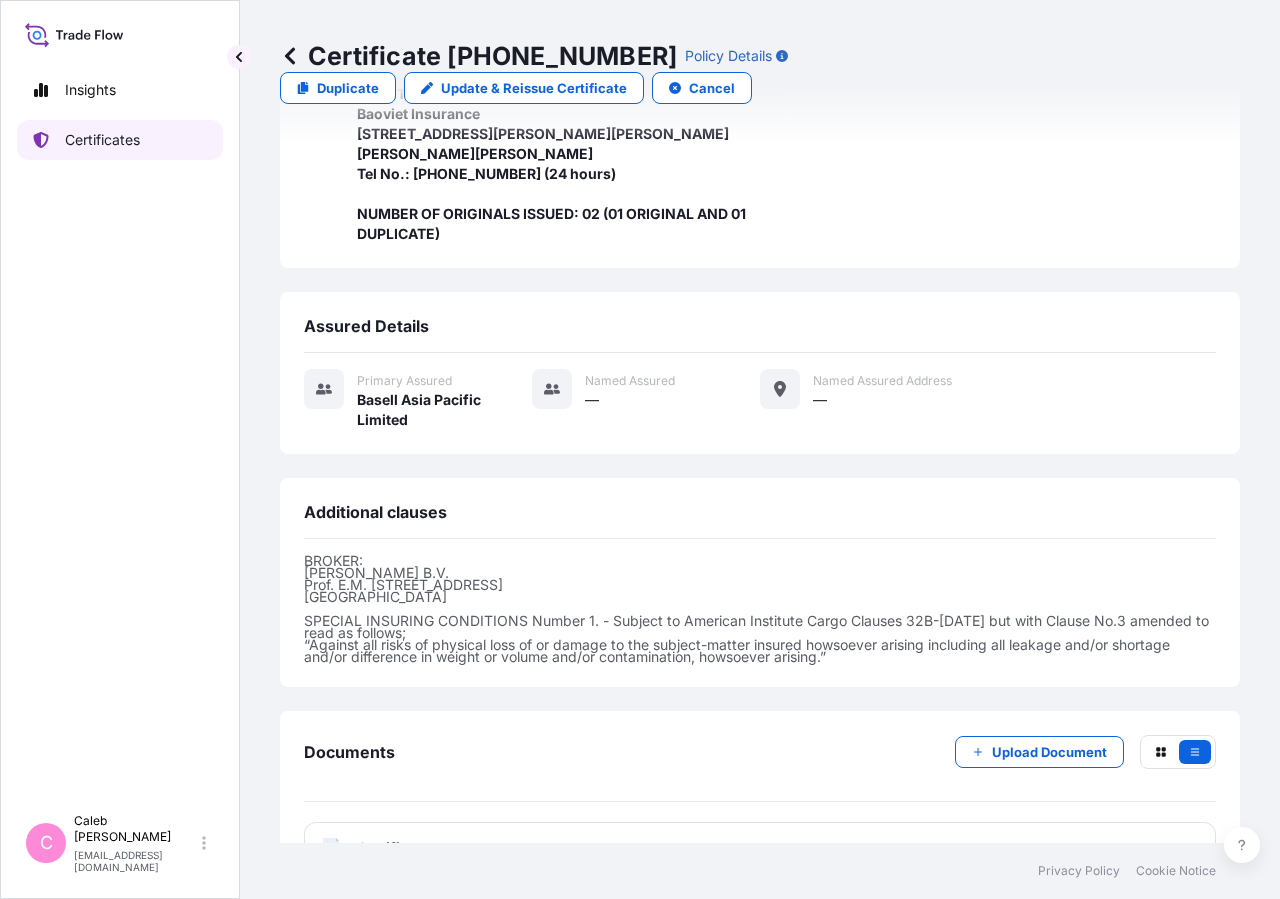 click on "Certificates" at bounding box center [120, 140] 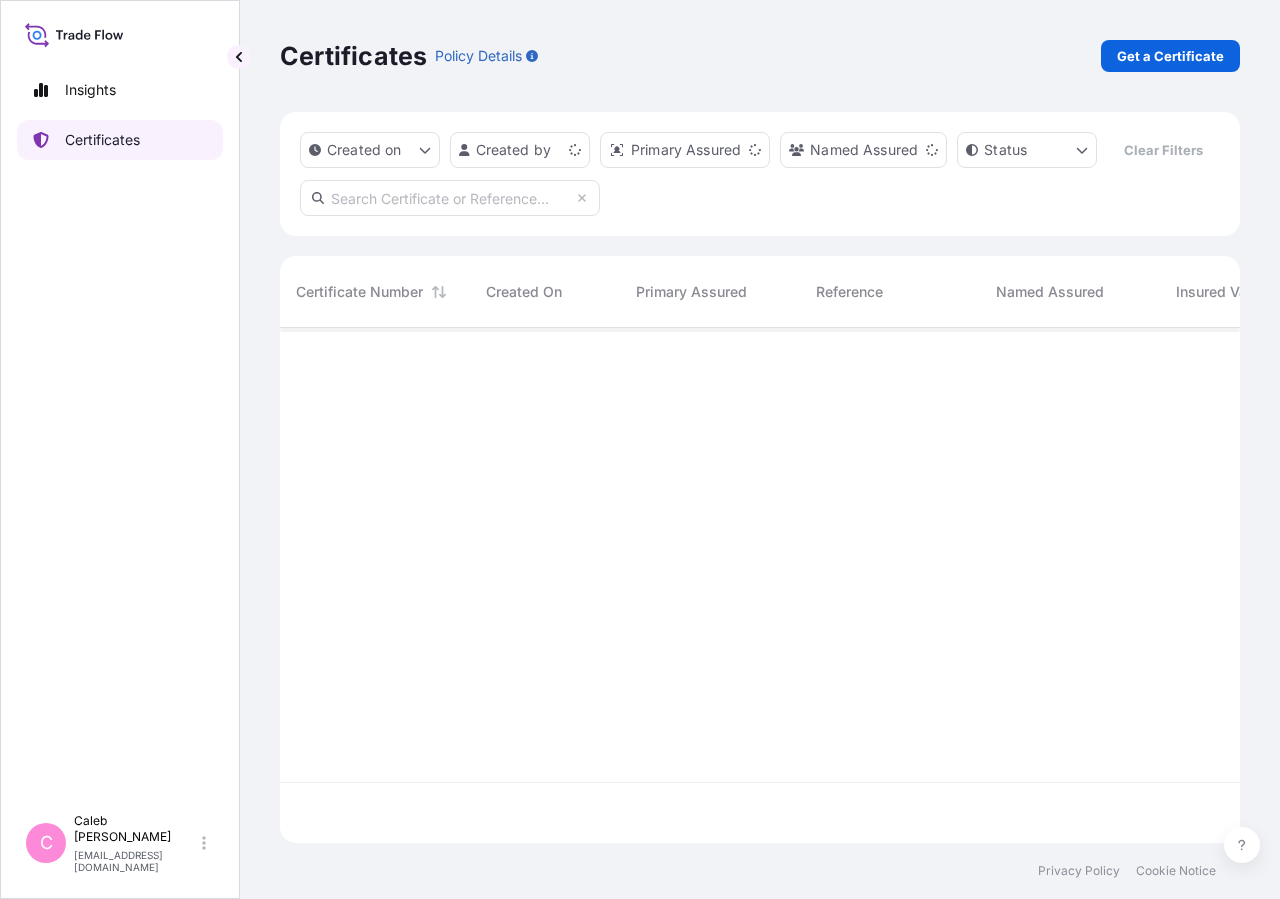 scroll, scrollTop: 18, scrollLeft: 18, axis: both 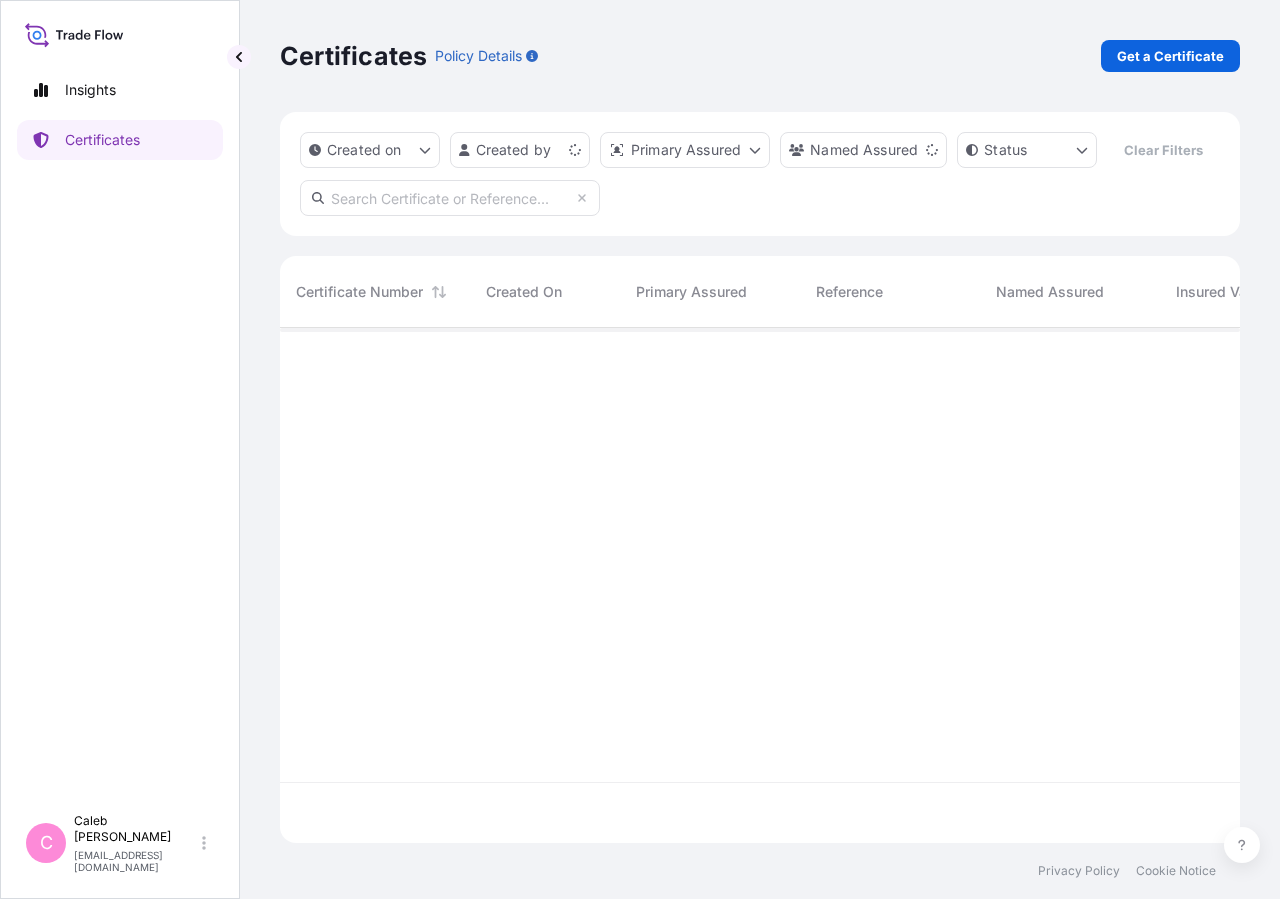 click at bounding box center (450, 198) 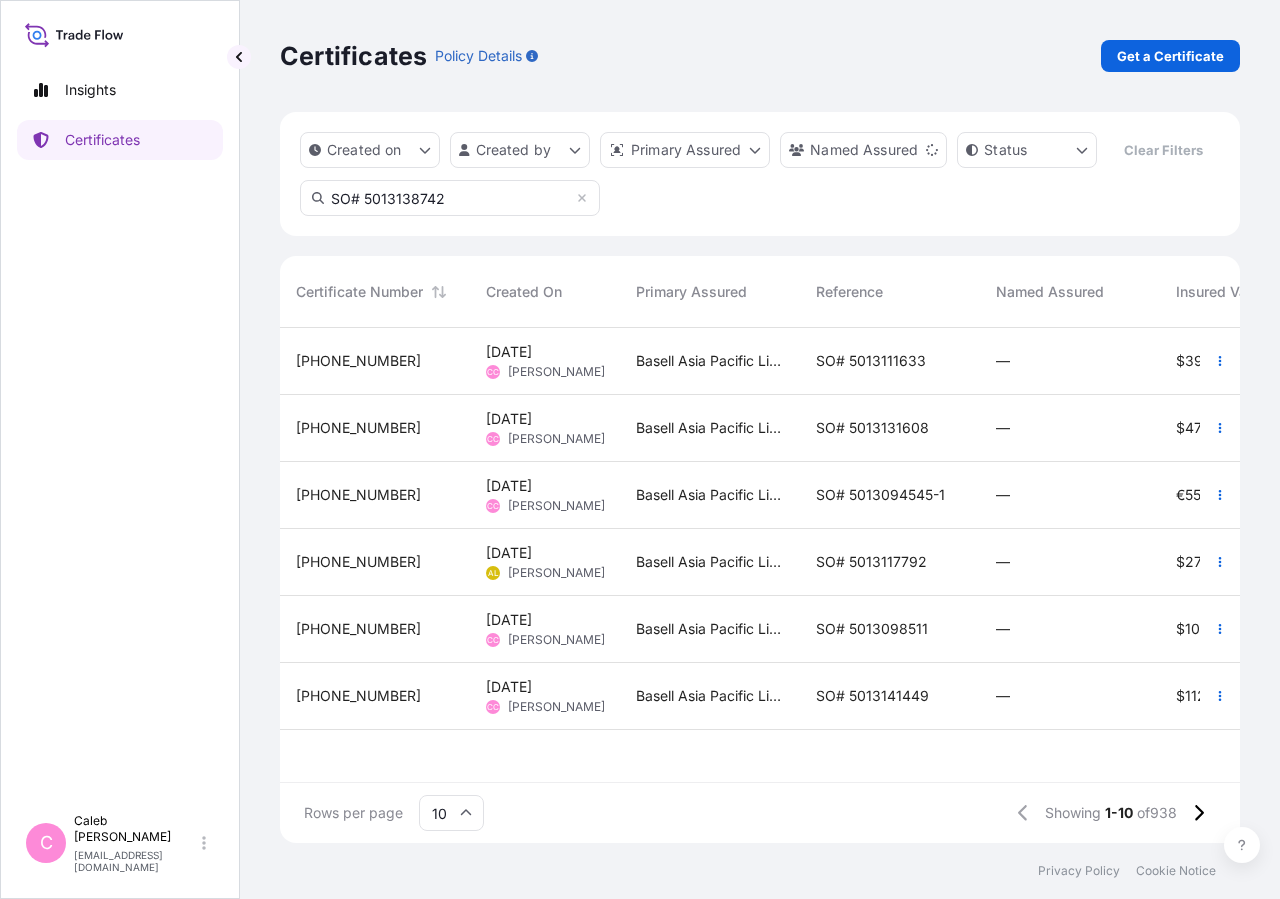 type on "SO# 5013138742" 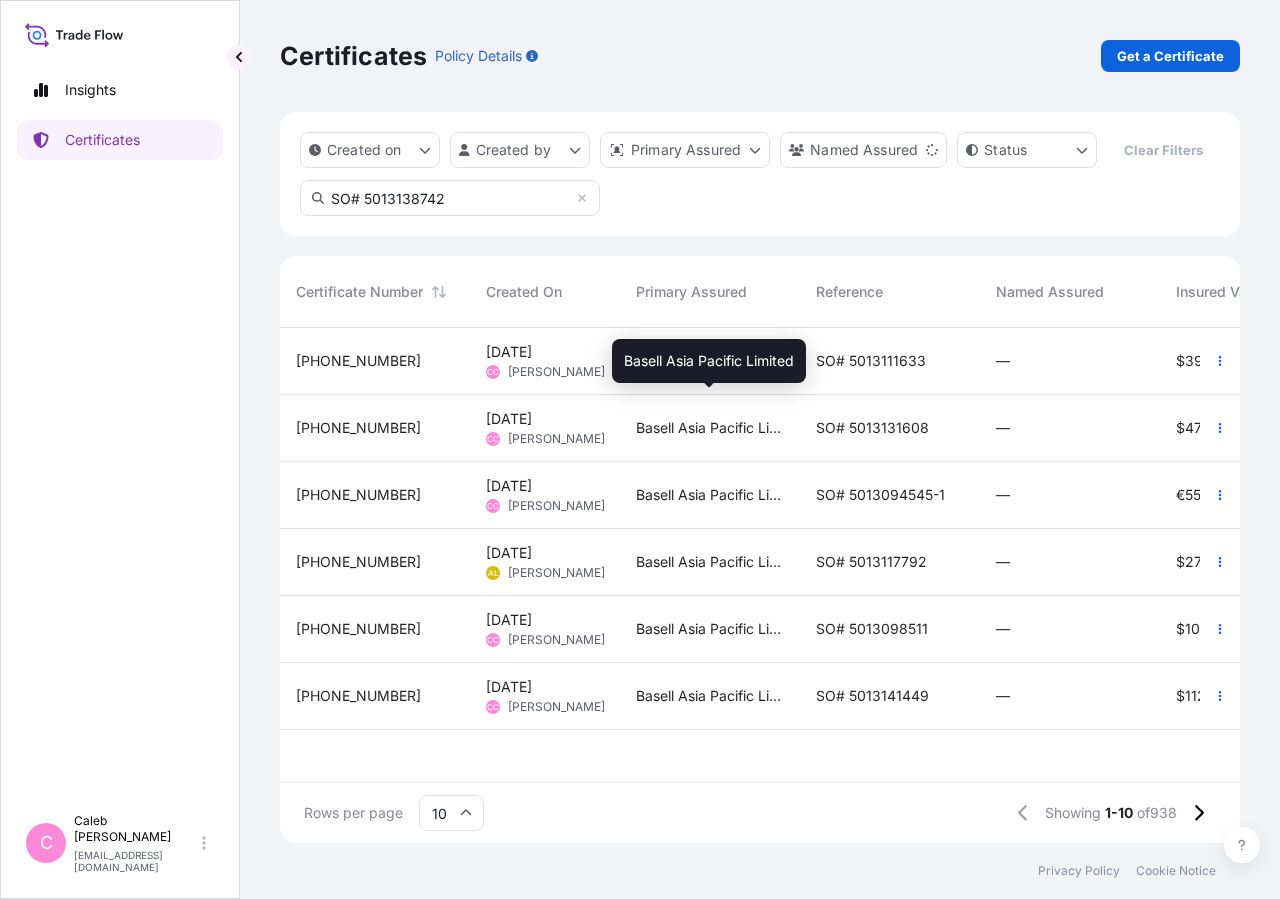 click on "Basell Asia Pacific Limited" at bounding box center [710, 361] 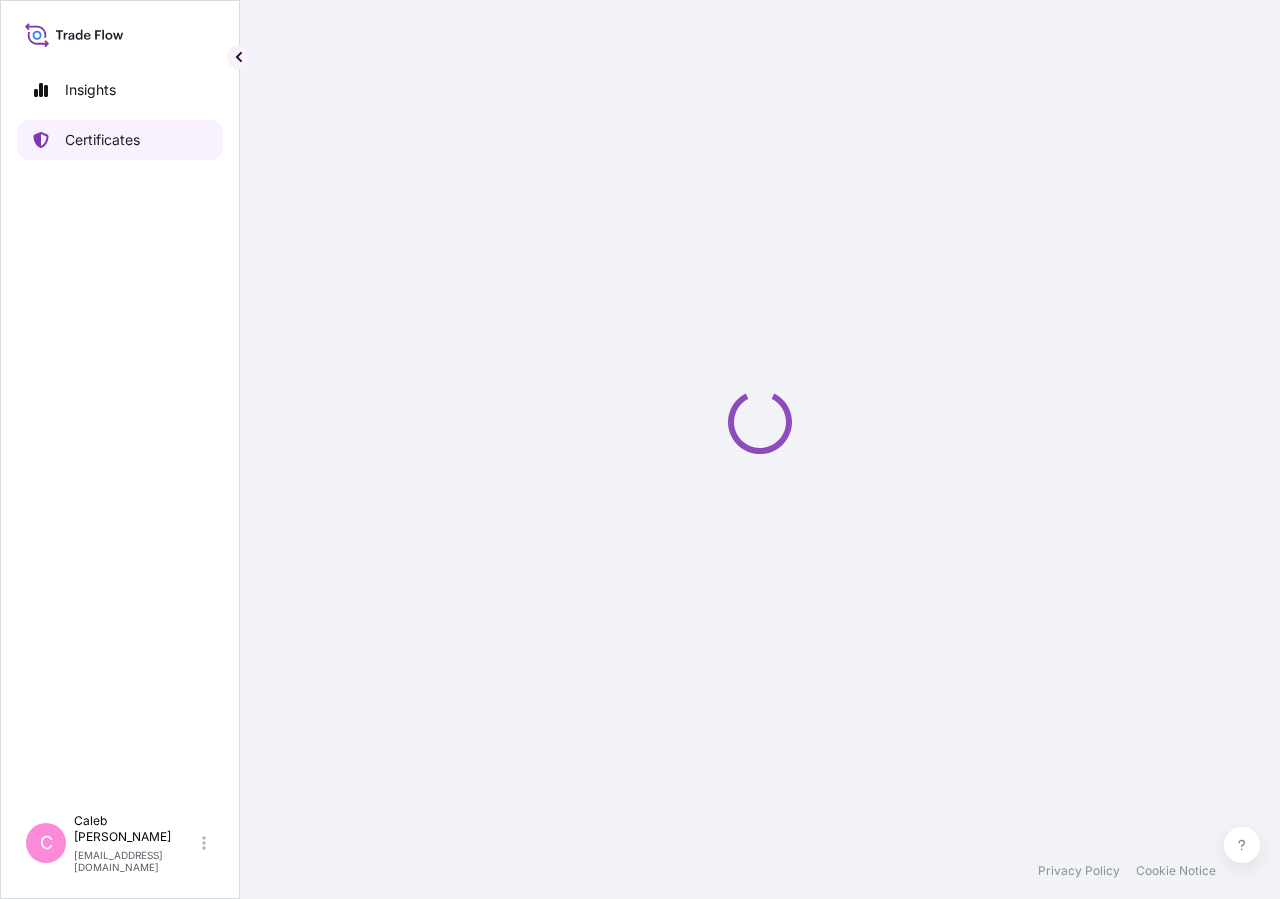click on "Certificates" at bounding box center [102, 140] 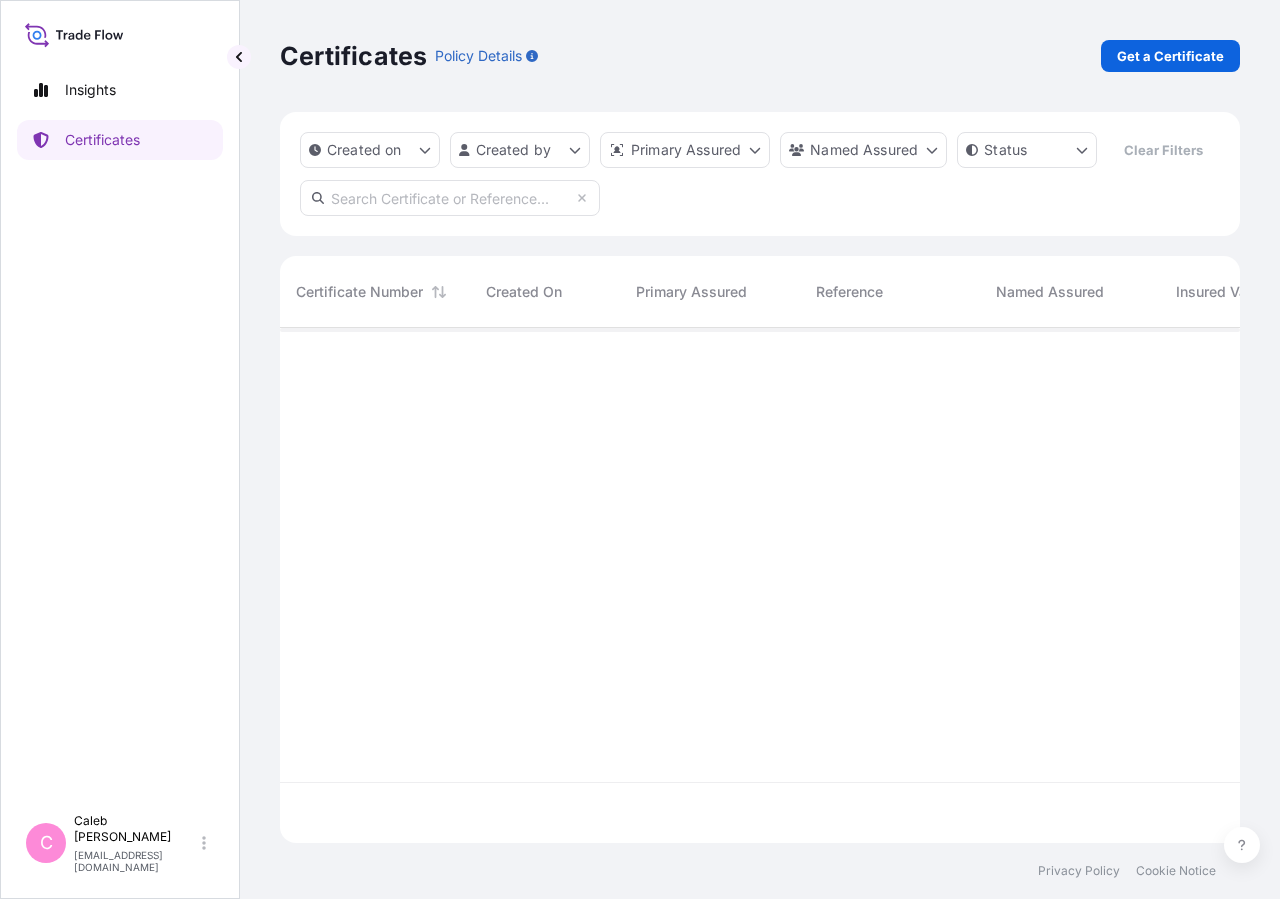 scroll, scrollTop: 18, scrollLeft: 18, axis: both 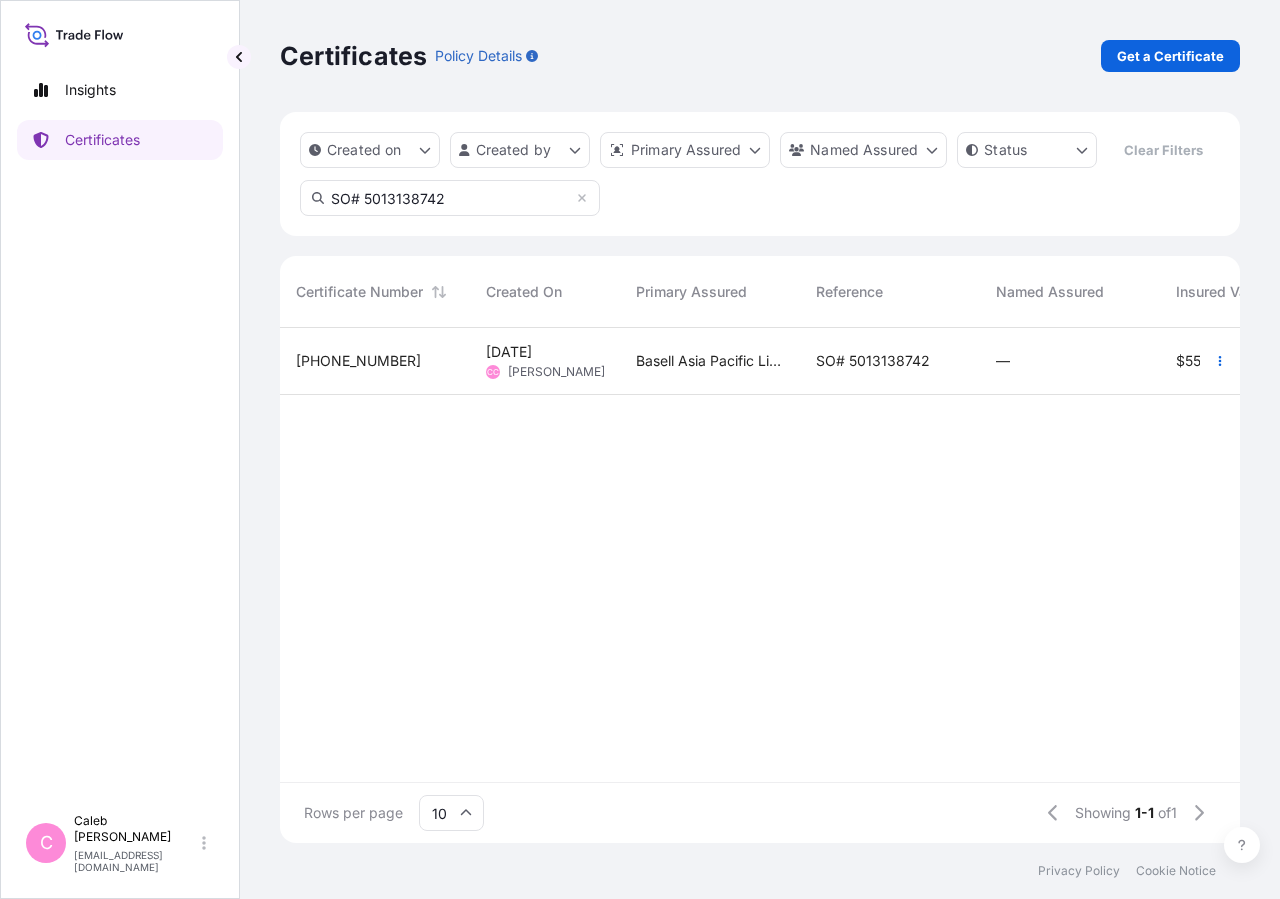 type on "SO# 5013138742" 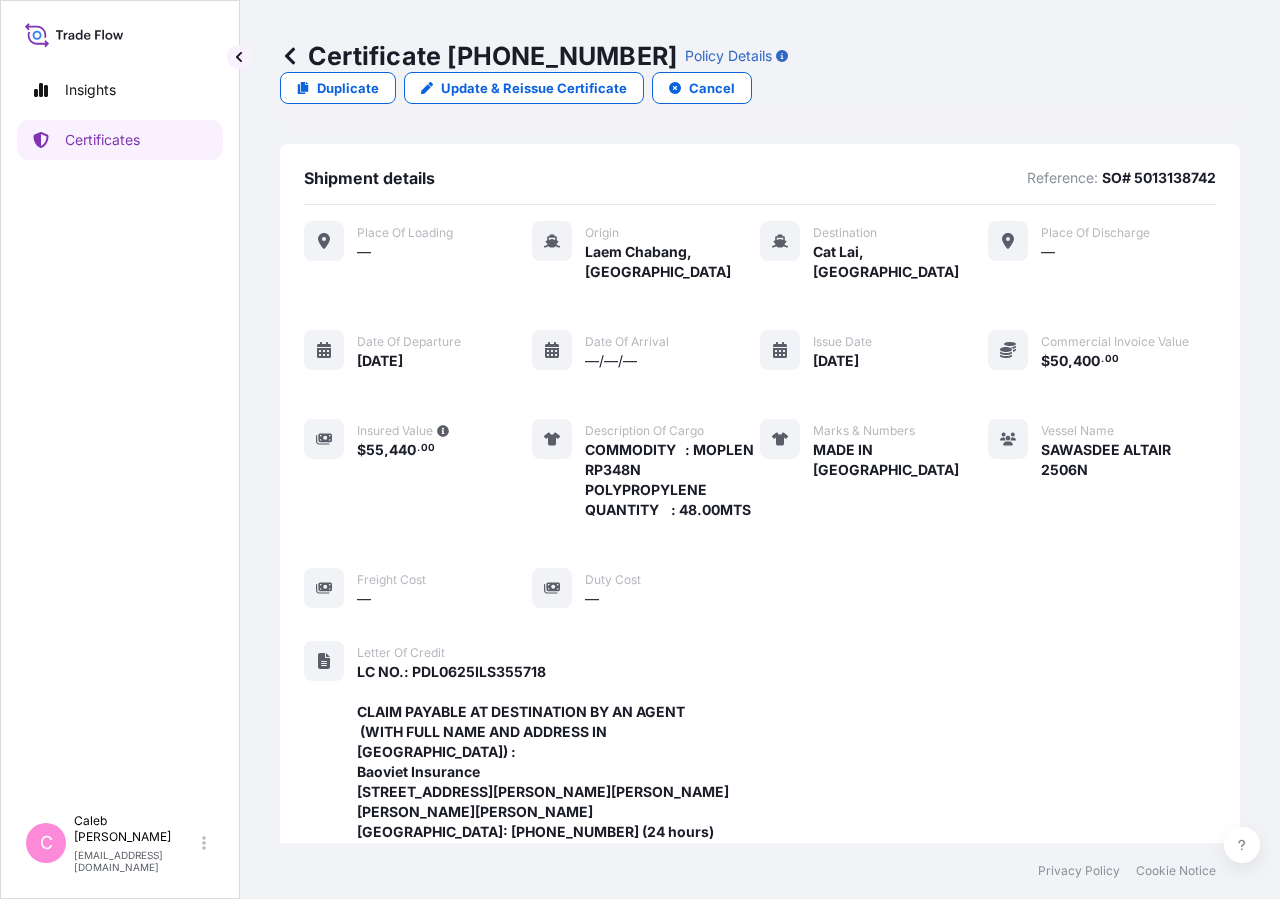 click on "Certificate [PHONE_NUMBER] Policy Details Duplicate Update & Reissue Certificate Cancel" at bounding box center [760, 72] 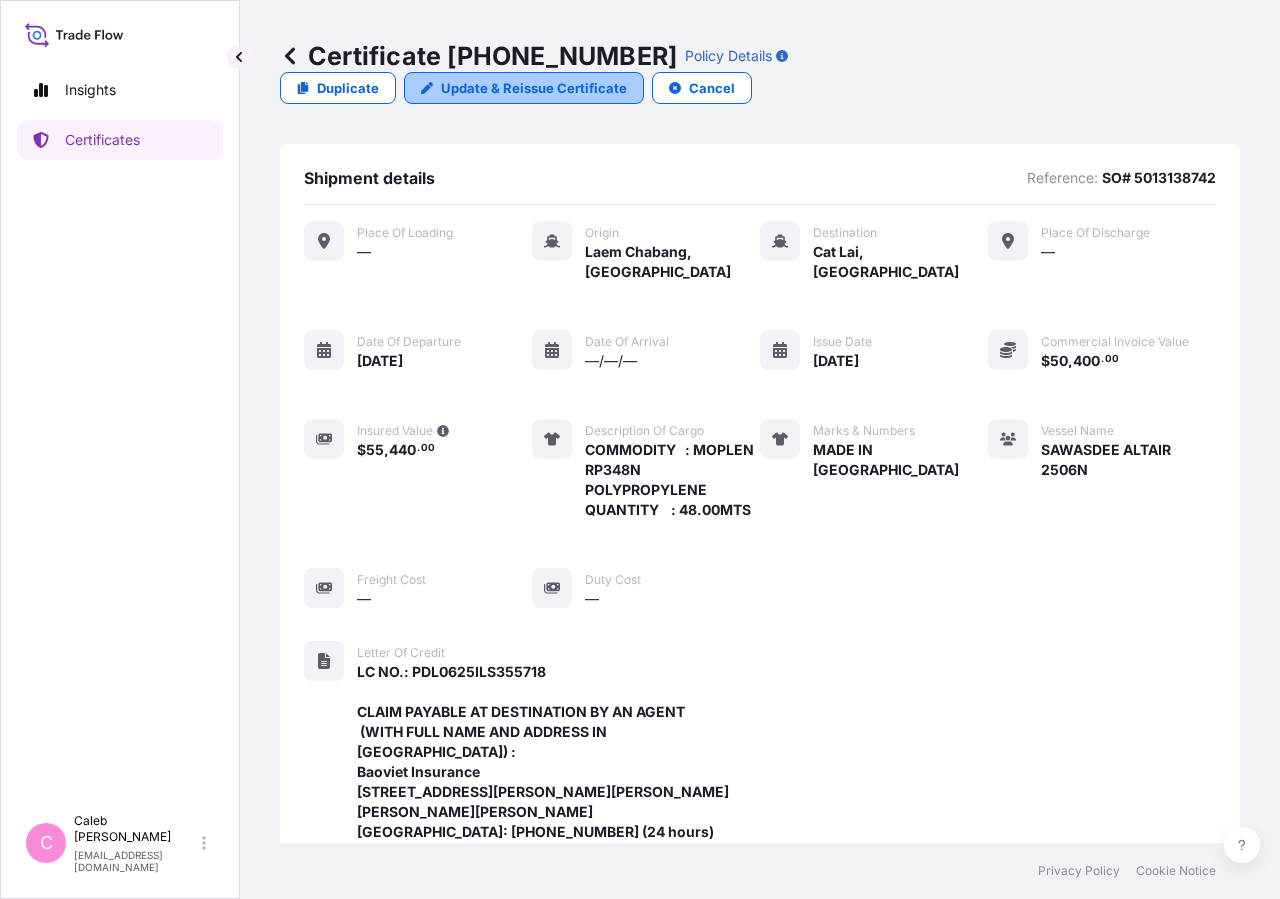 click on "Update & Reissue Certificate" at bounding box center (534, 88) 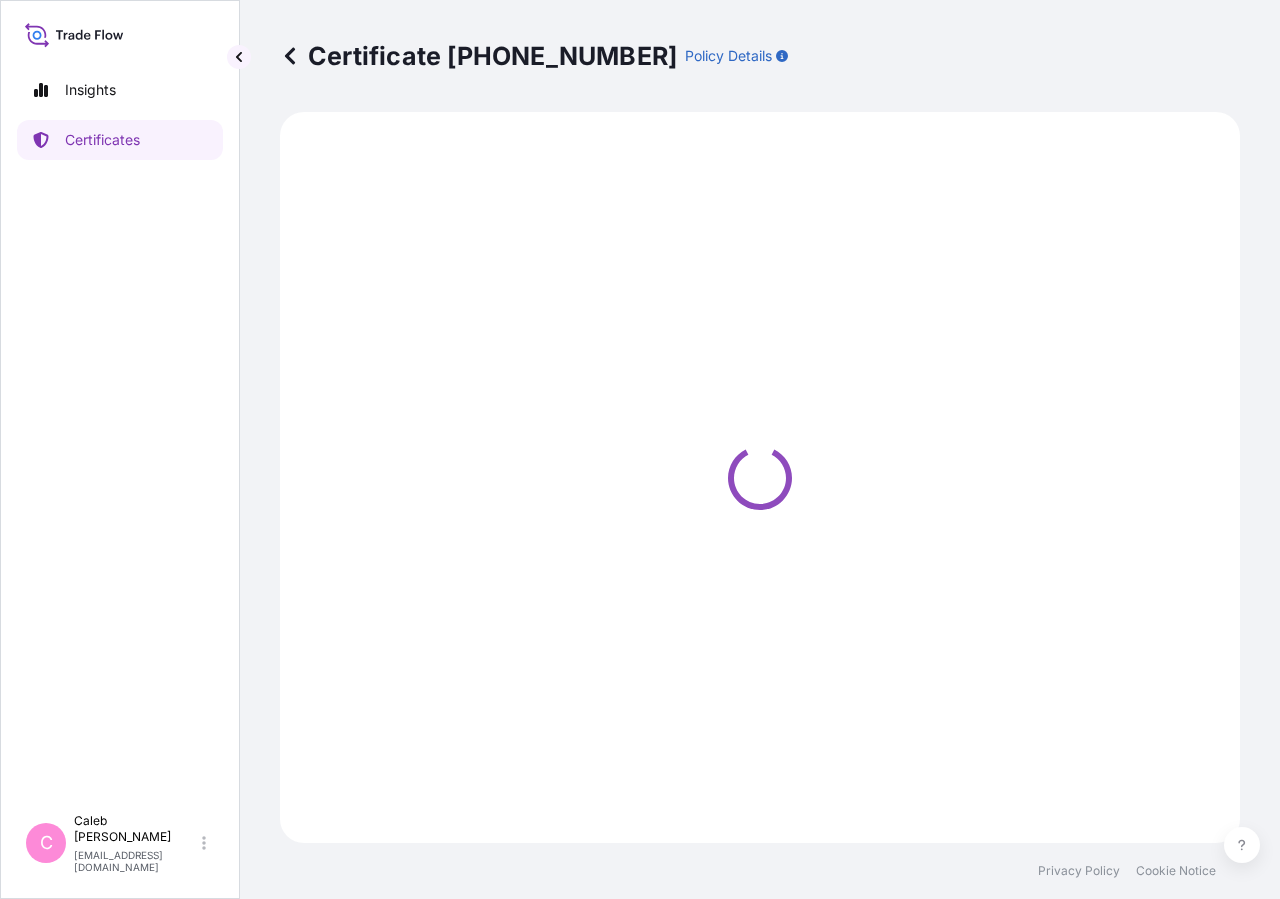select on "Sea" 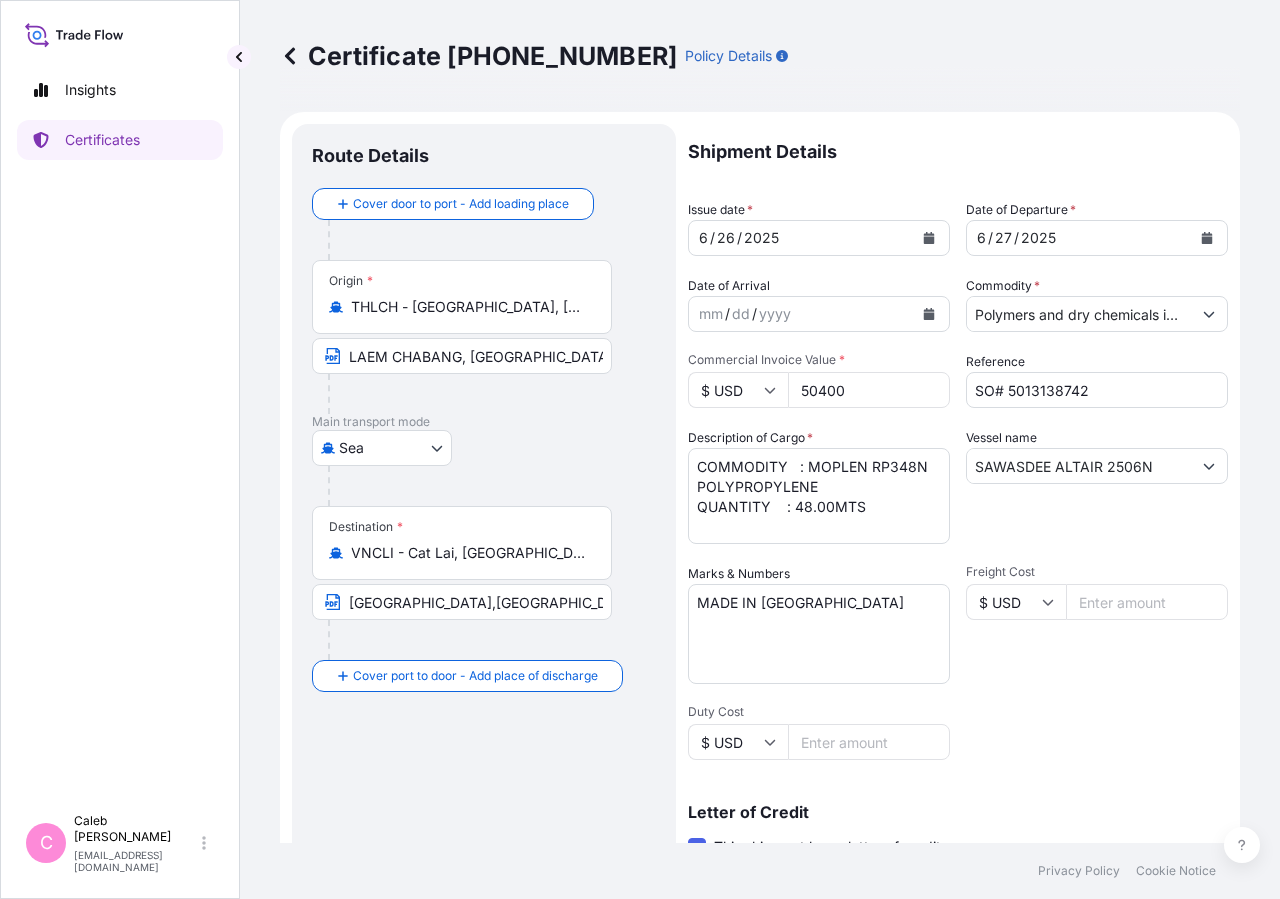 select on "32034" 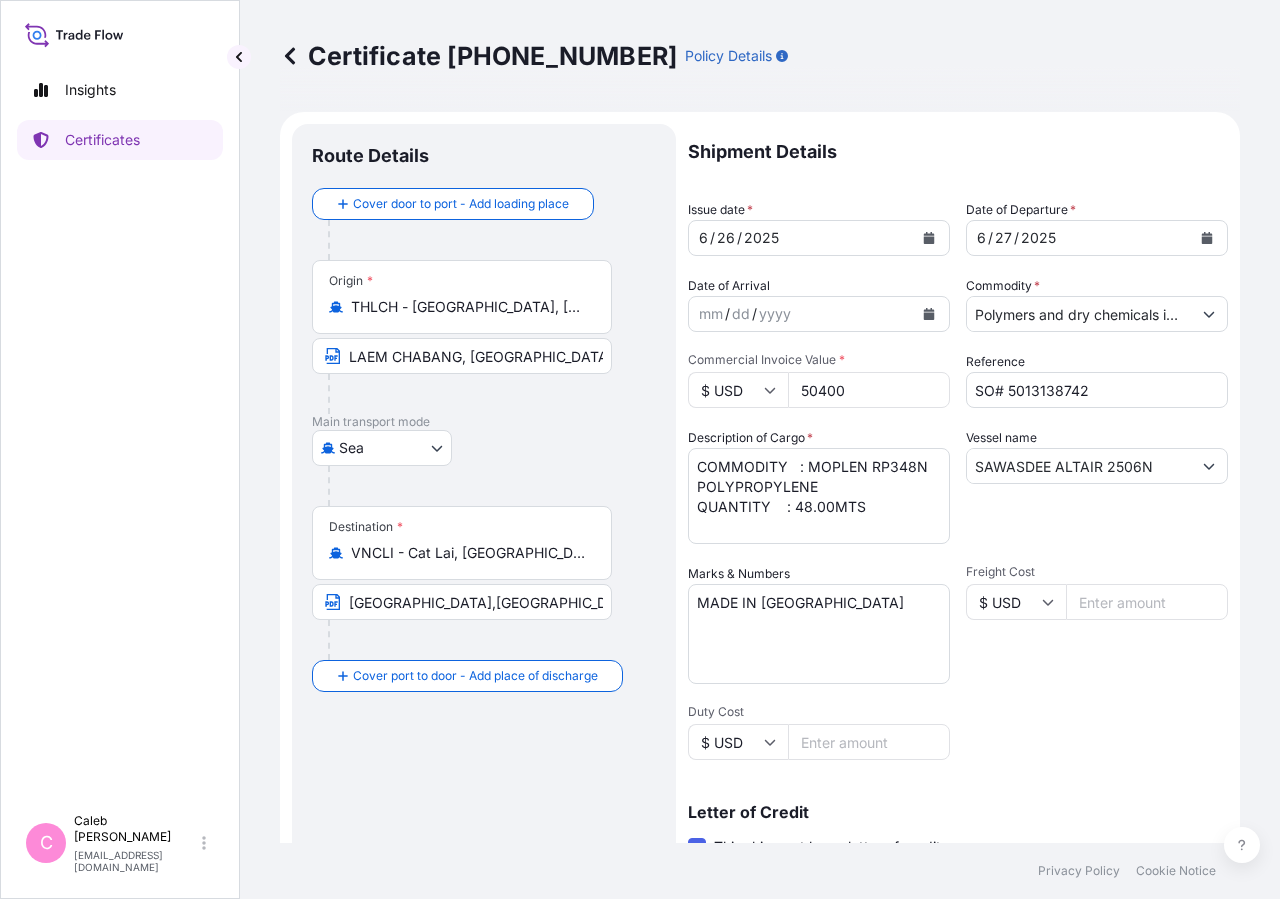 click at bounding box center (1207, 238) 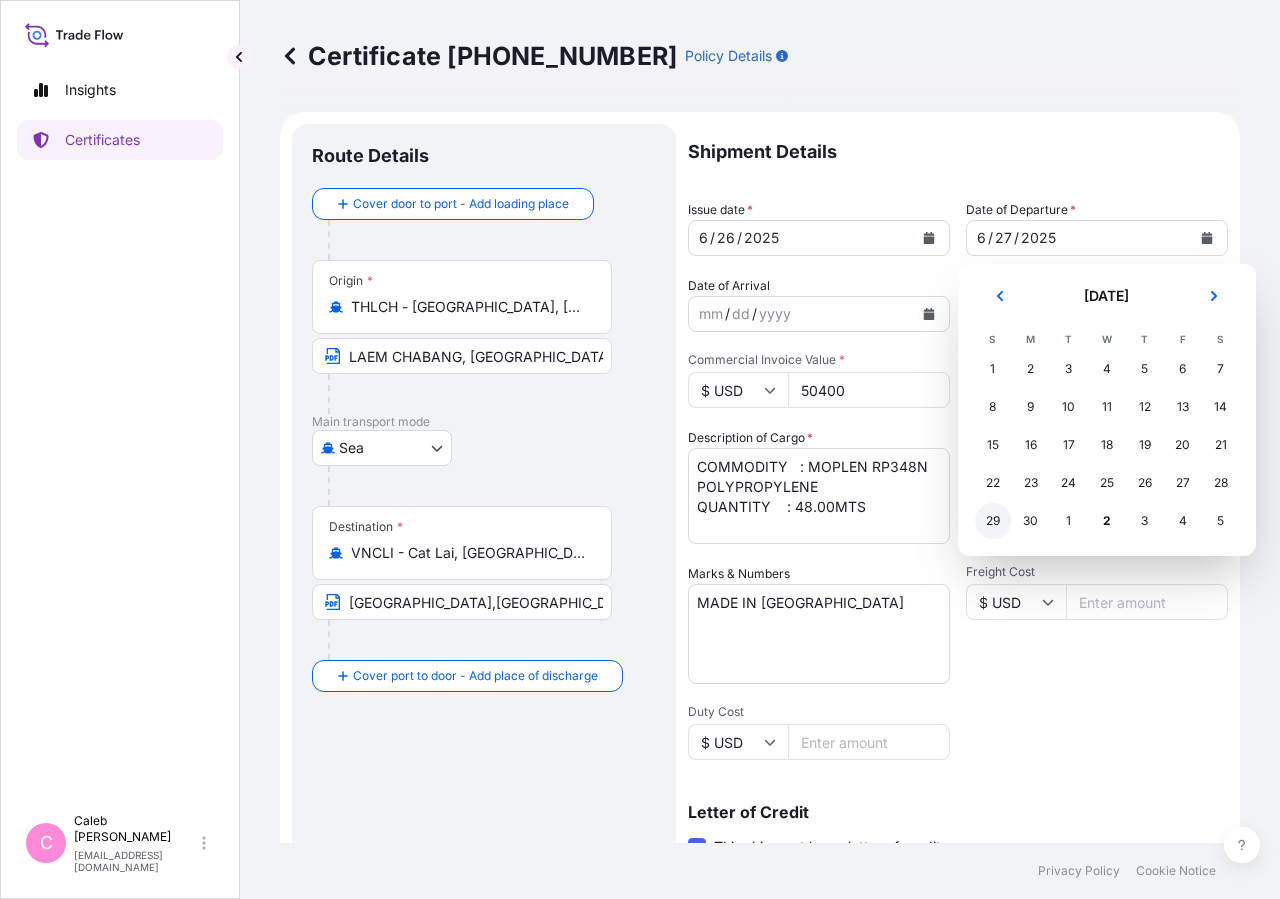 click on "29" at bounding box center [993, 521] 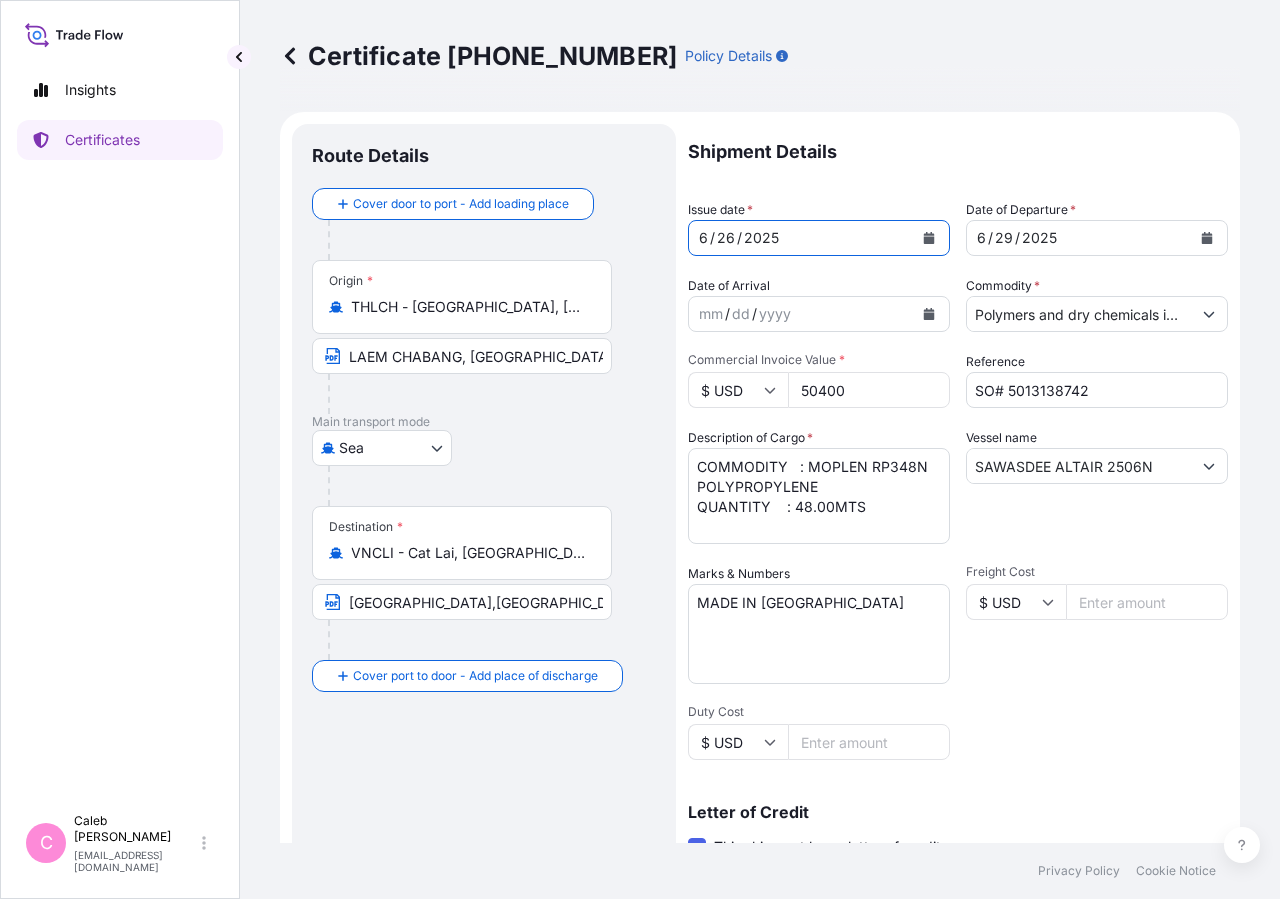 click 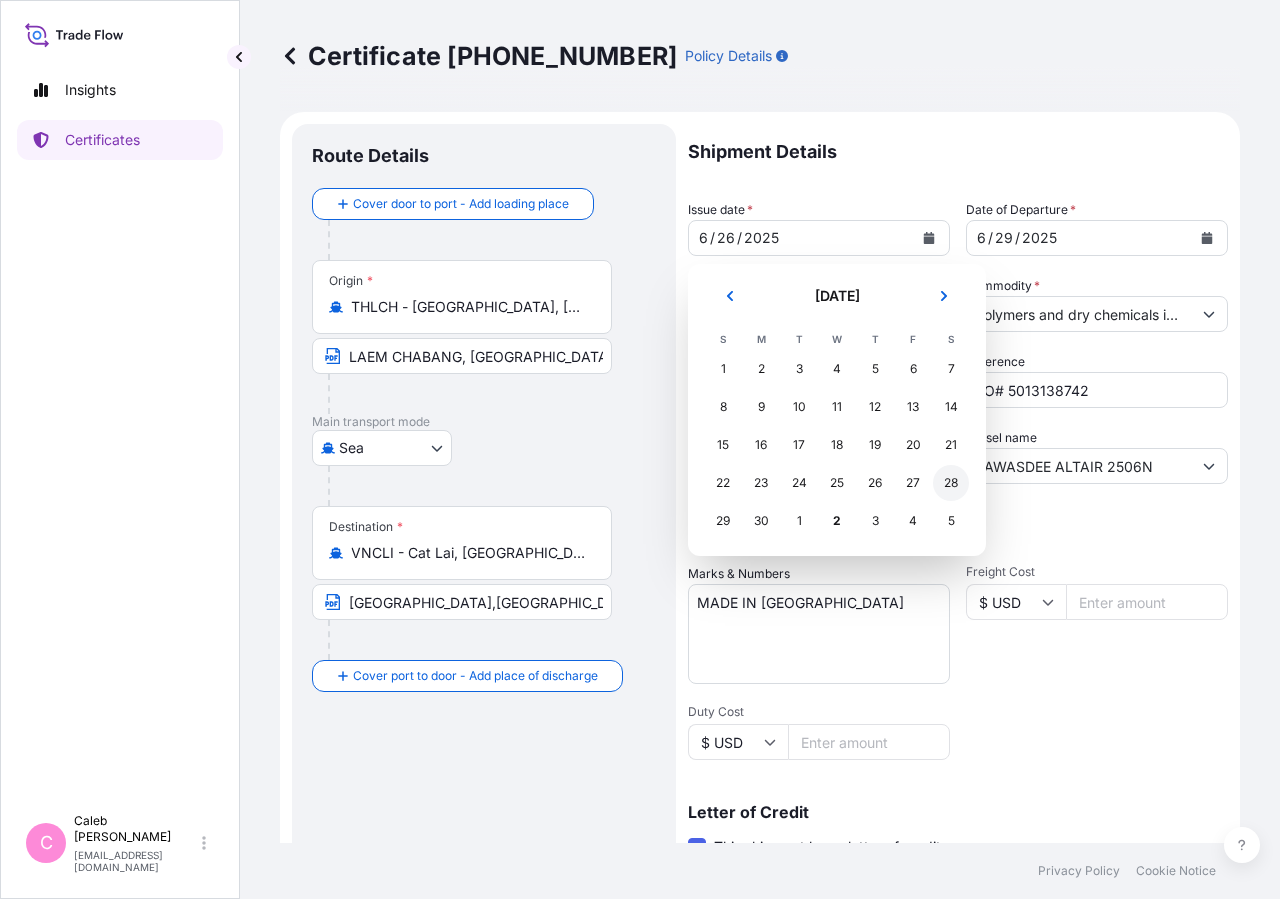 click on "28" at bounding box center (951, 483) 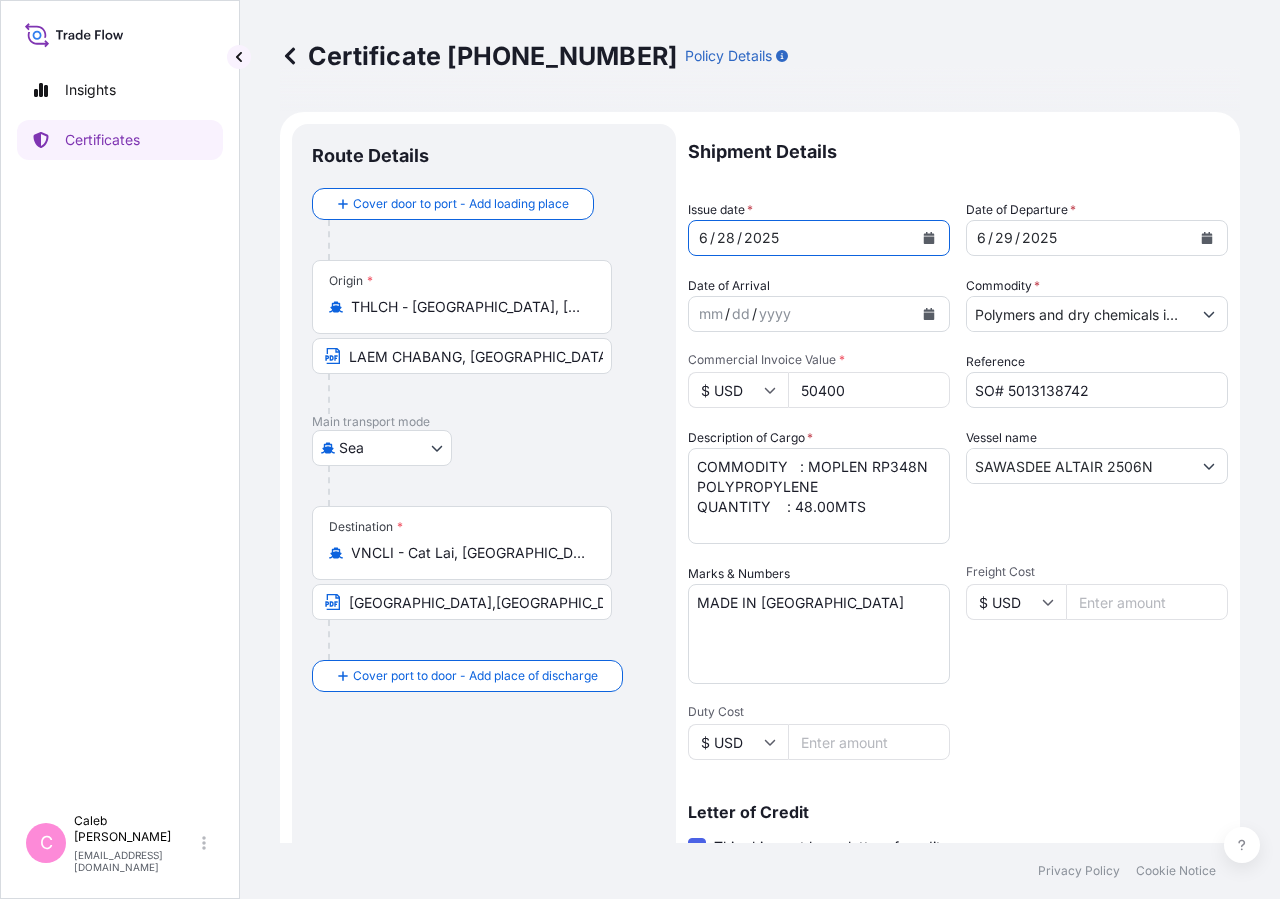 click on "Route Details   Cover door to port - Add loading place Place of loading Road / [GEOGRAPHIC_DATA] / Inland Origin * THLCH - [GEOGRAPHIC_DATA], [GEOGRAPHIC_DATA] [GEOGRAPHIC_DATA], [GEOGRAPHIC_DATA] Main transport mode [GEOGRAPHIC_DATA] Destination * VNCLI - [GEOGRAPHIC_DATA], [GEOGRAPHIC_DATA] [GEOGRAPHIC_DATA],[GEOGRAPHIC_DATA] VIA PORT OF DISCHARGE: [GEOGRAPHIC_DATA],[GEOGRAPHIC_DATA] Cover port to door - Add place of discharge Road / [GEOGRAPHIC_DATA] / Inland Place of Discharge" at bounding box center [484, 704] 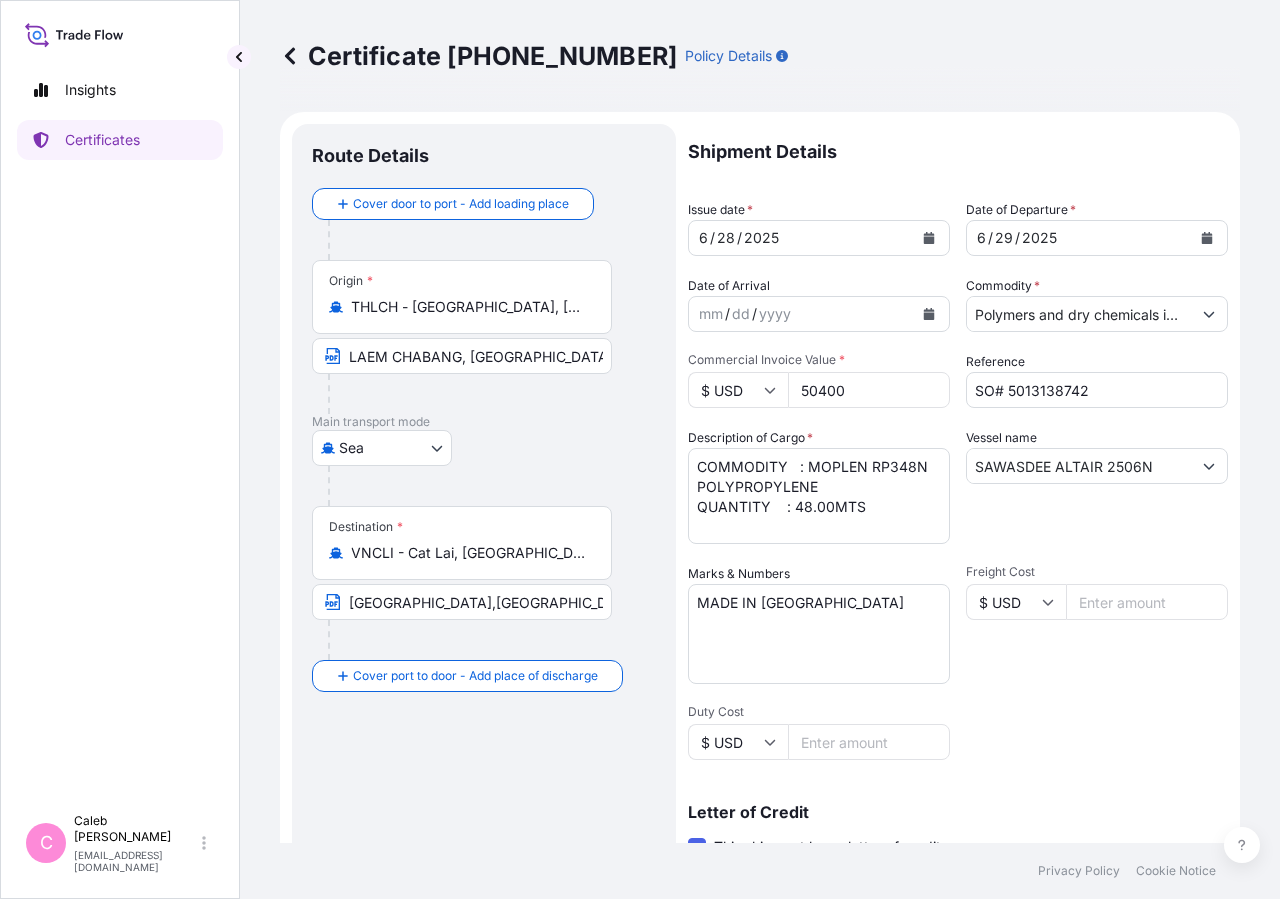 scroll, scrollTop: 442, scrollLeft: 0, axis: vertical 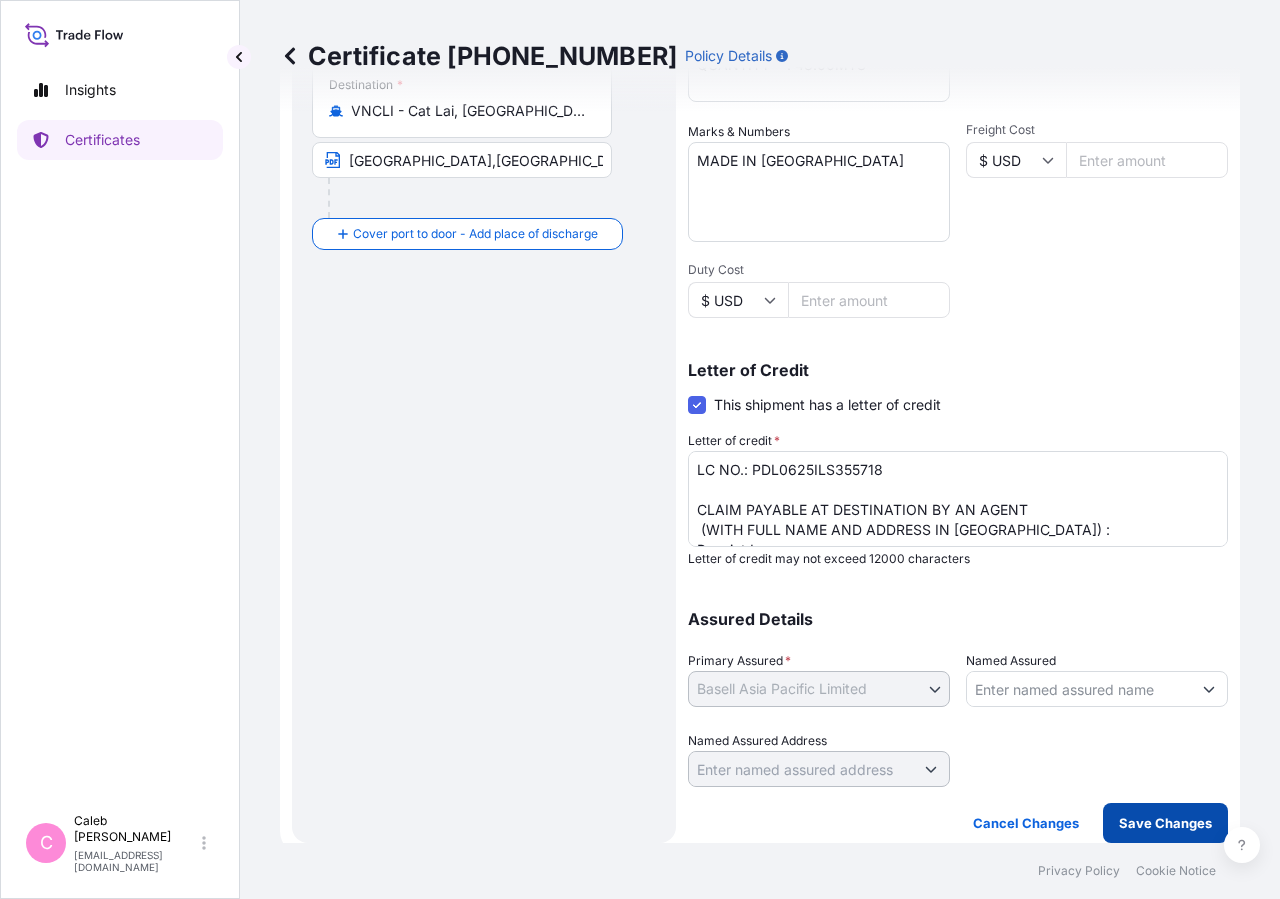 click on "Save Changes" at bounding box center (1165, 823) 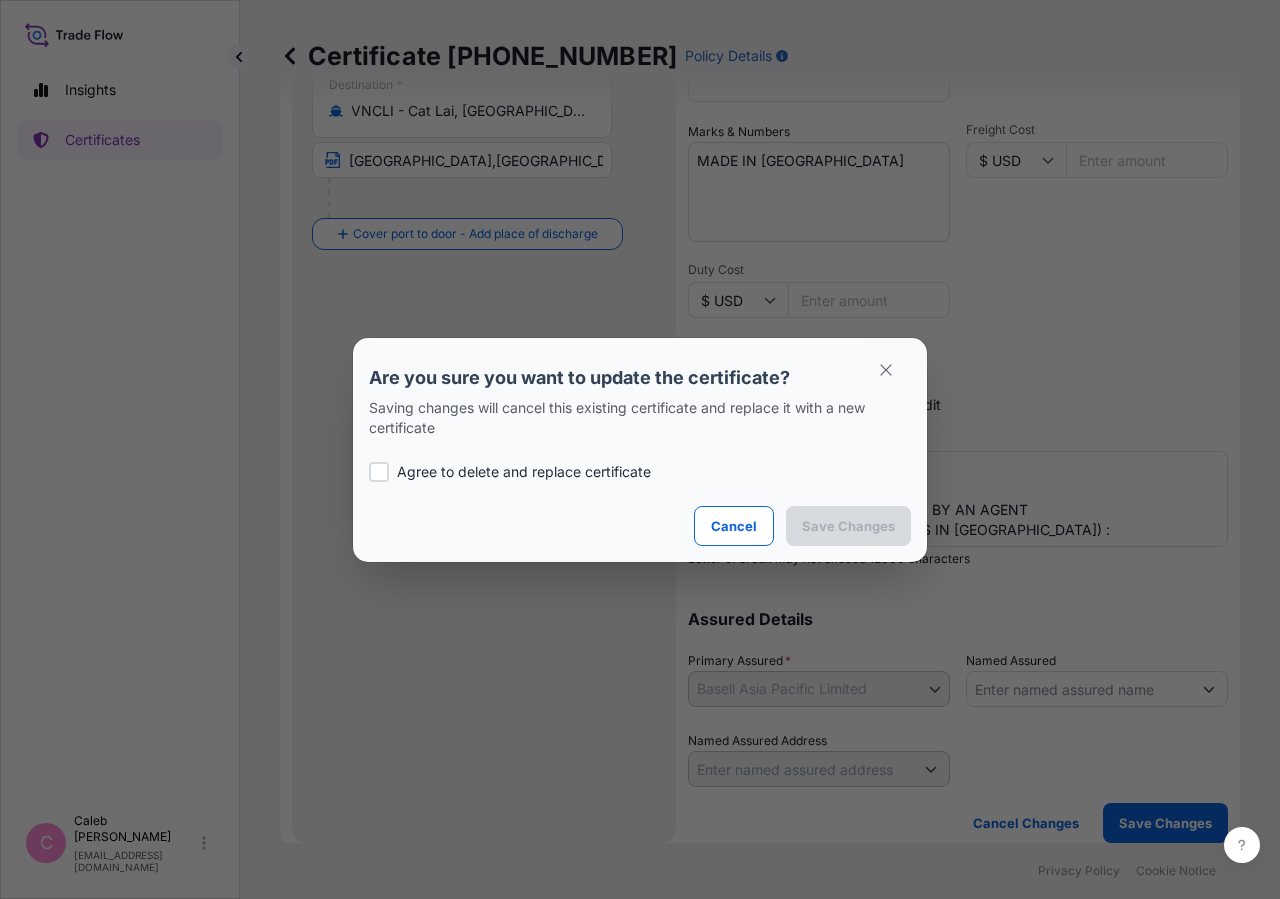 click at bounding box center (379, 472) 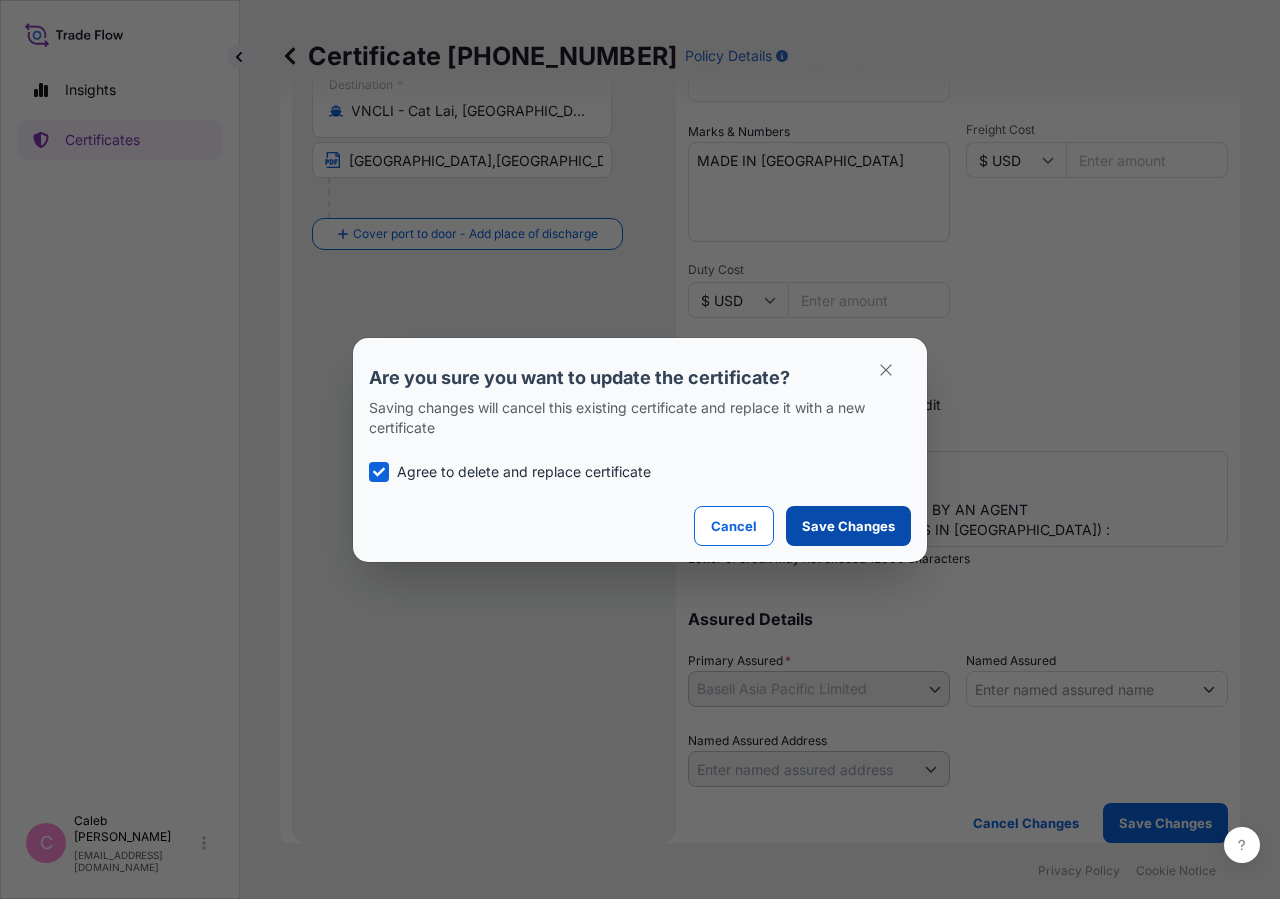 click on "Save Changes" at bounding box center (848, 526) 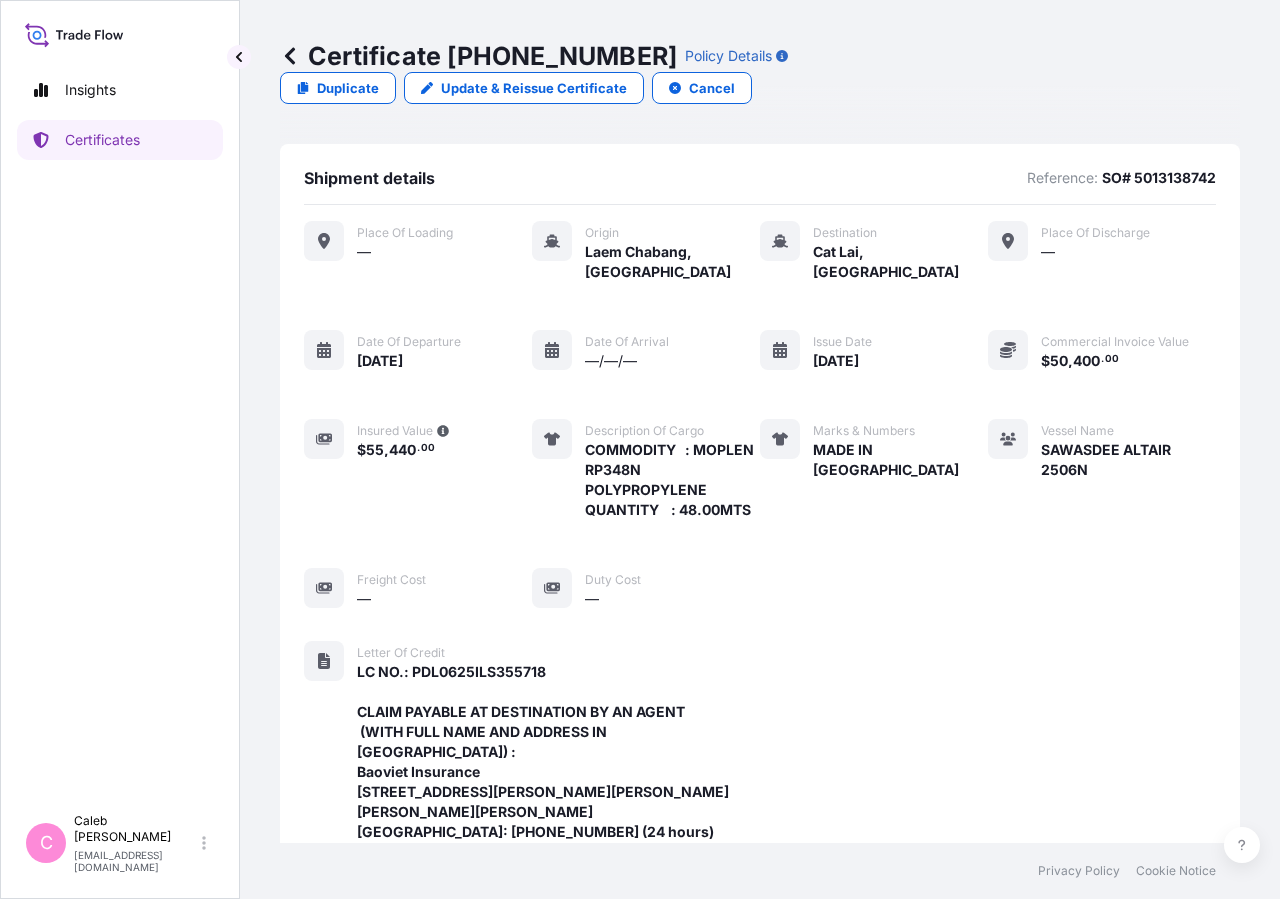 scroll, scrollTop: 698, scrollLeft: 0, axis: vertical 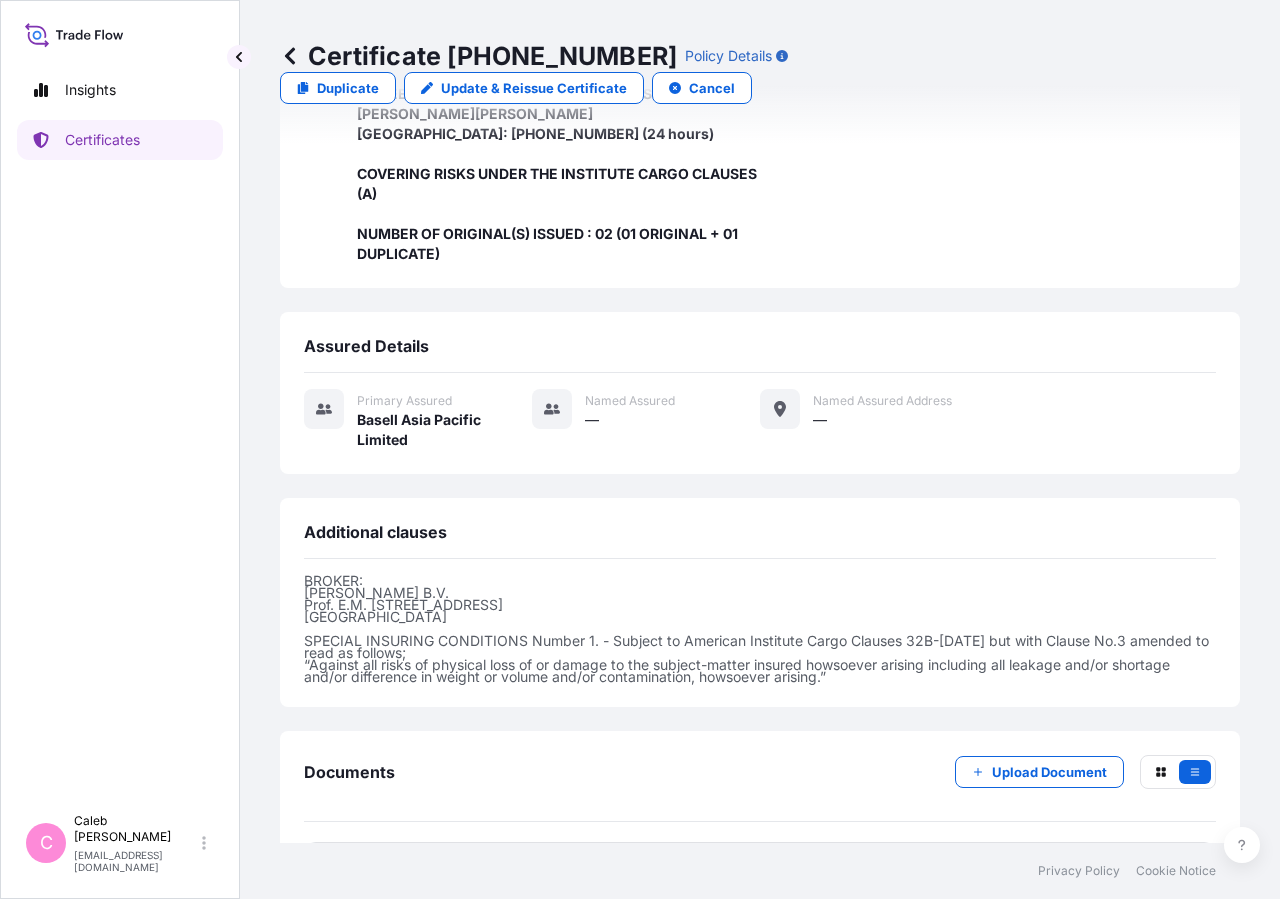 click on "Certificate" at bounding box center (393, 868) 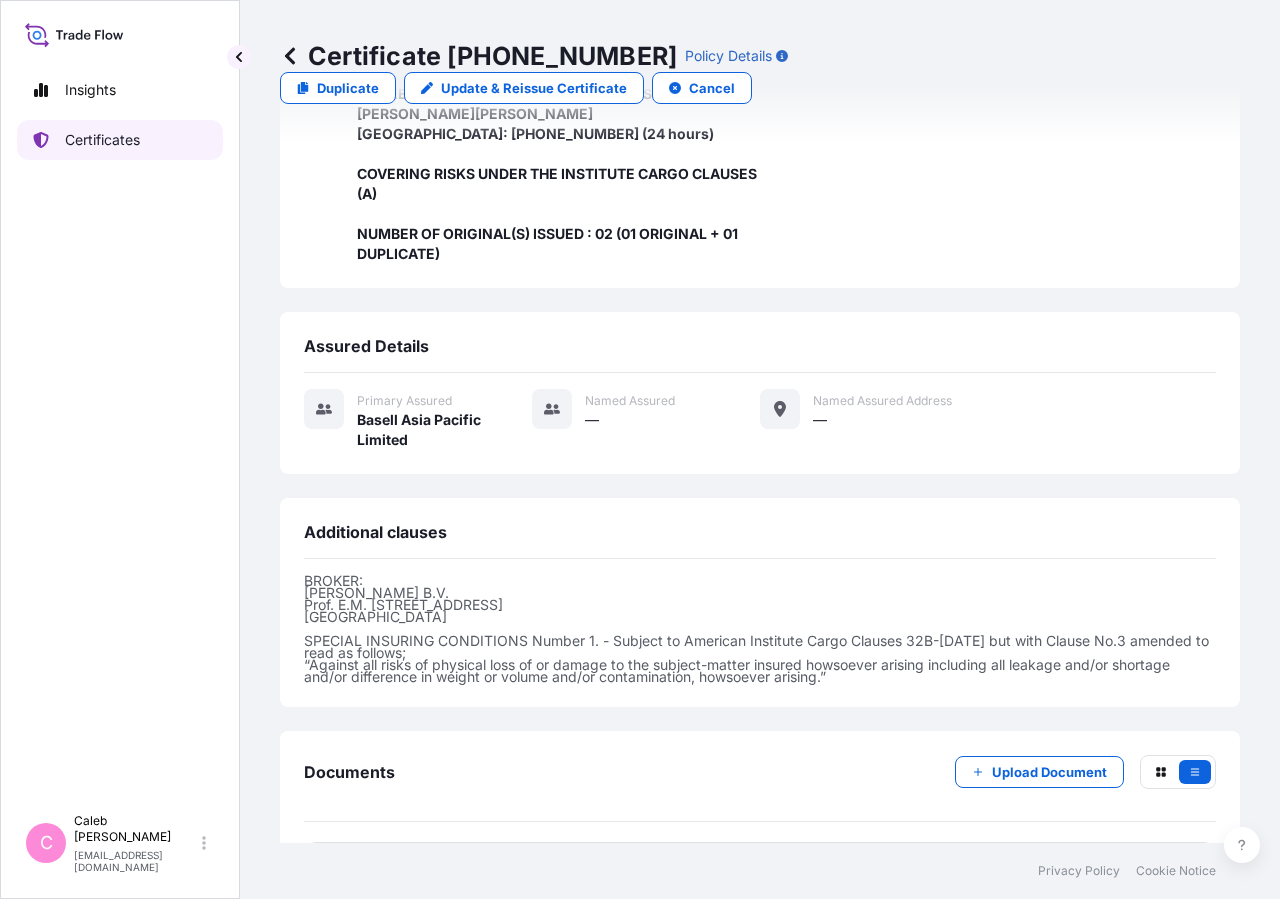 click on "Certificates" at bounding box center [120, 140] 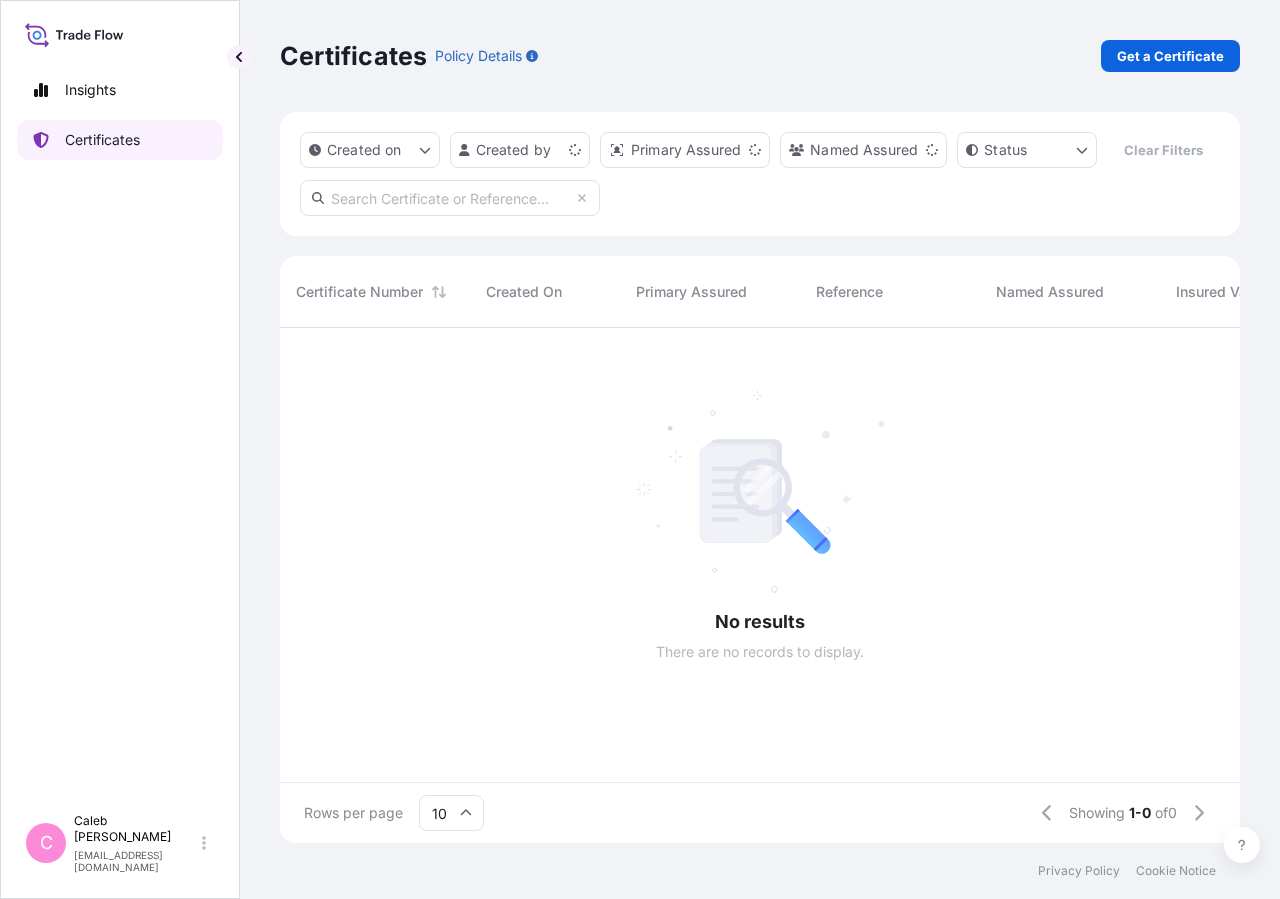 scroll, scrollTop: 0, scrollLeft: 0, axis: both 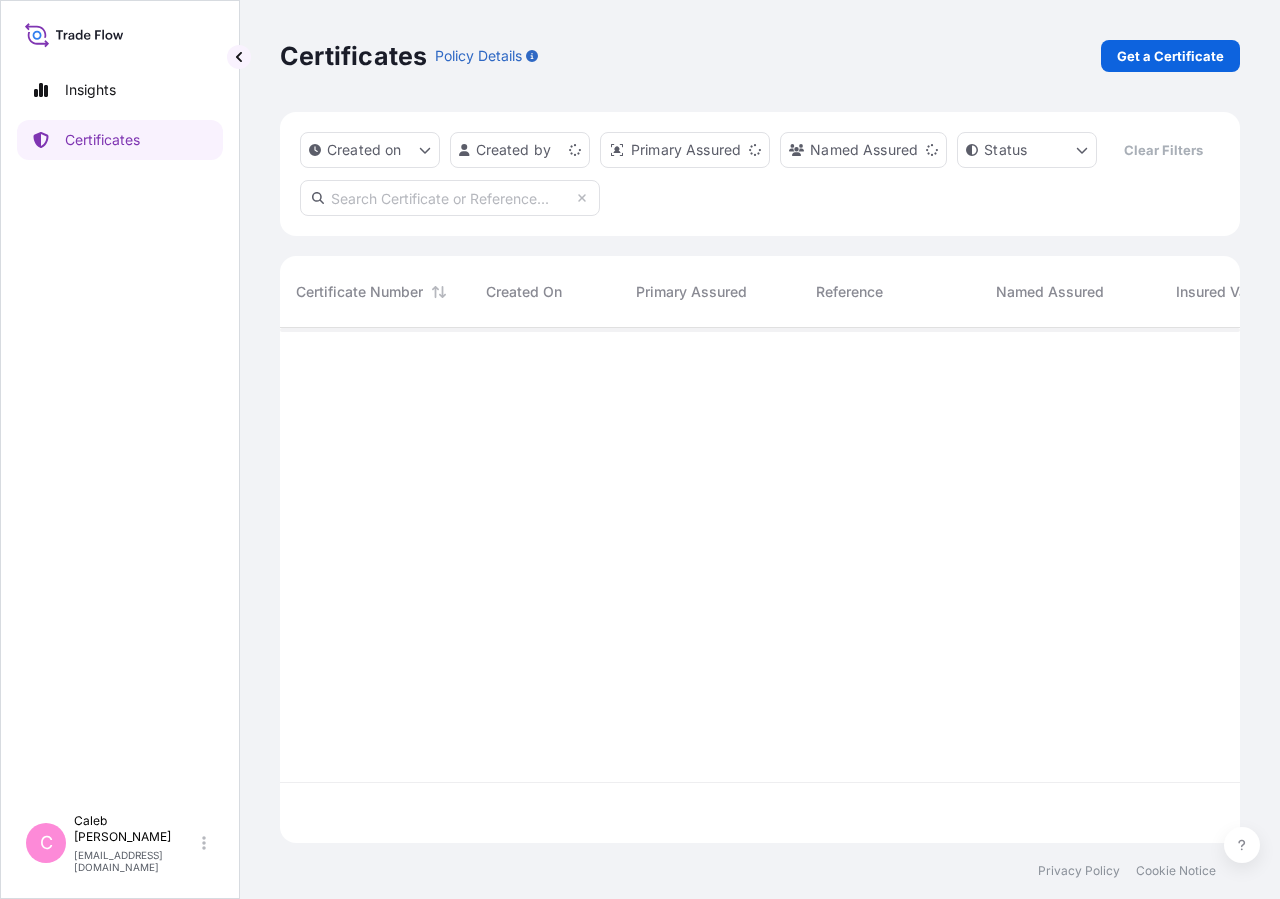 click at bounding box center (450, 198) 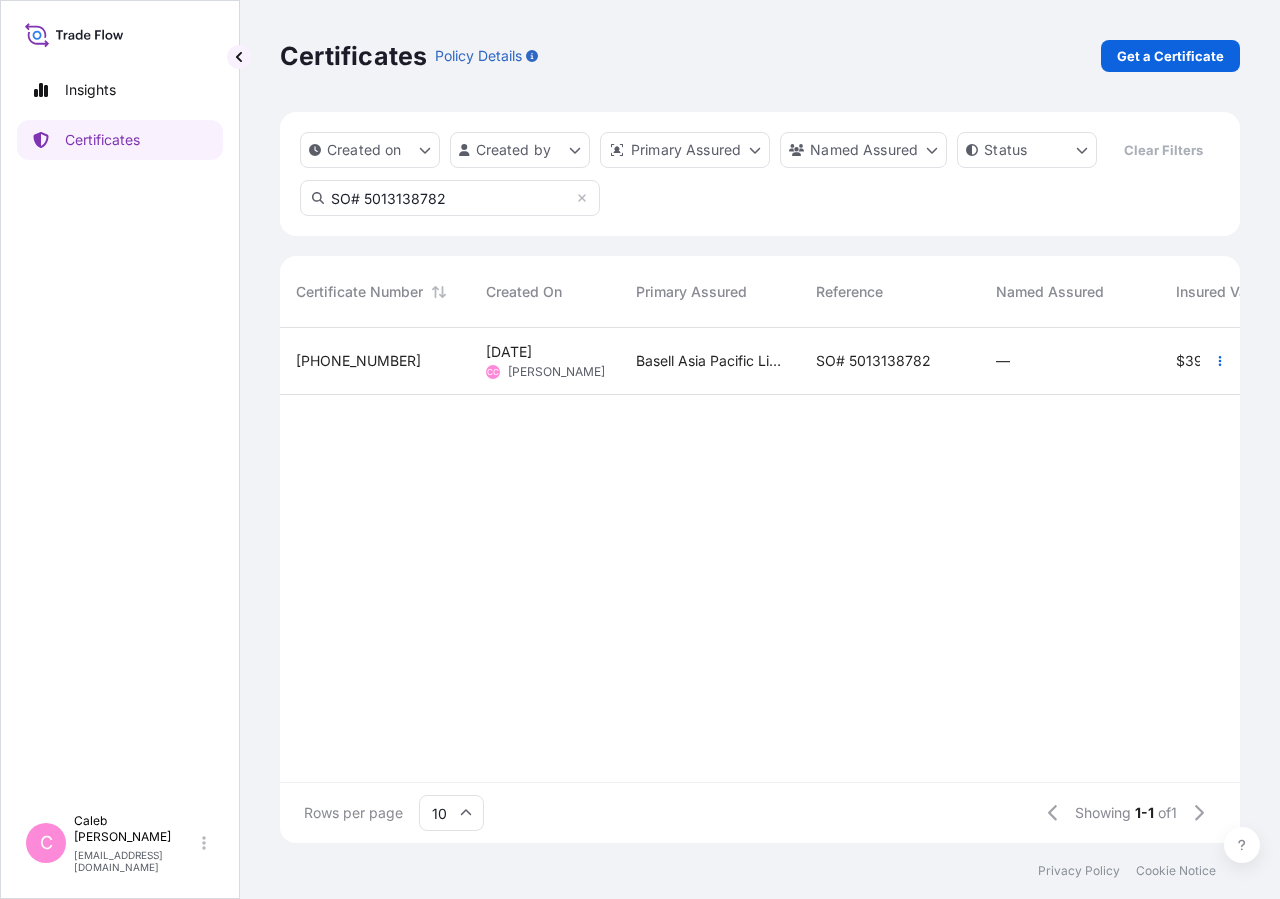 type on "SO# 5013138782" 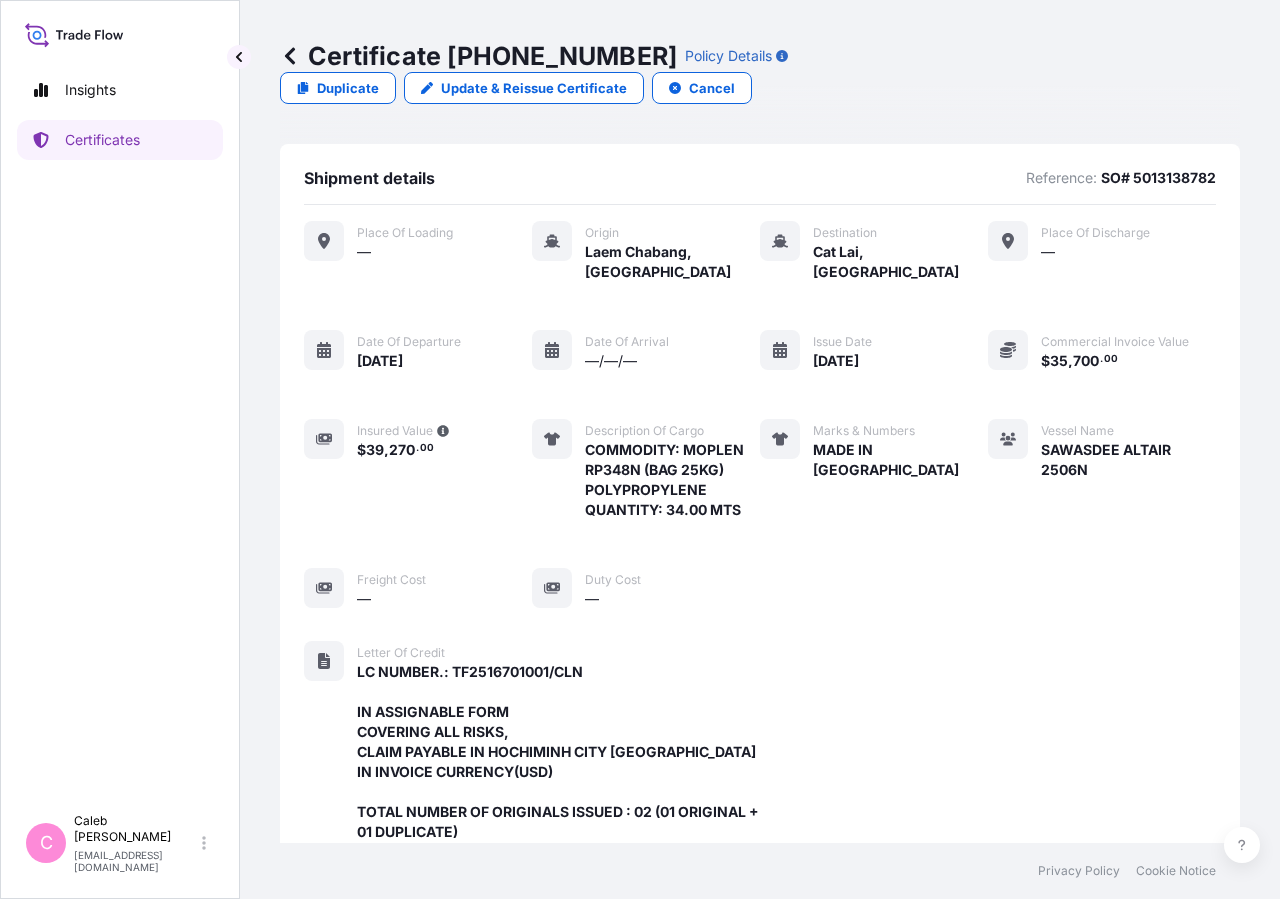 click on "Update & Reissue Certificate" at bounding box center [524, 88] 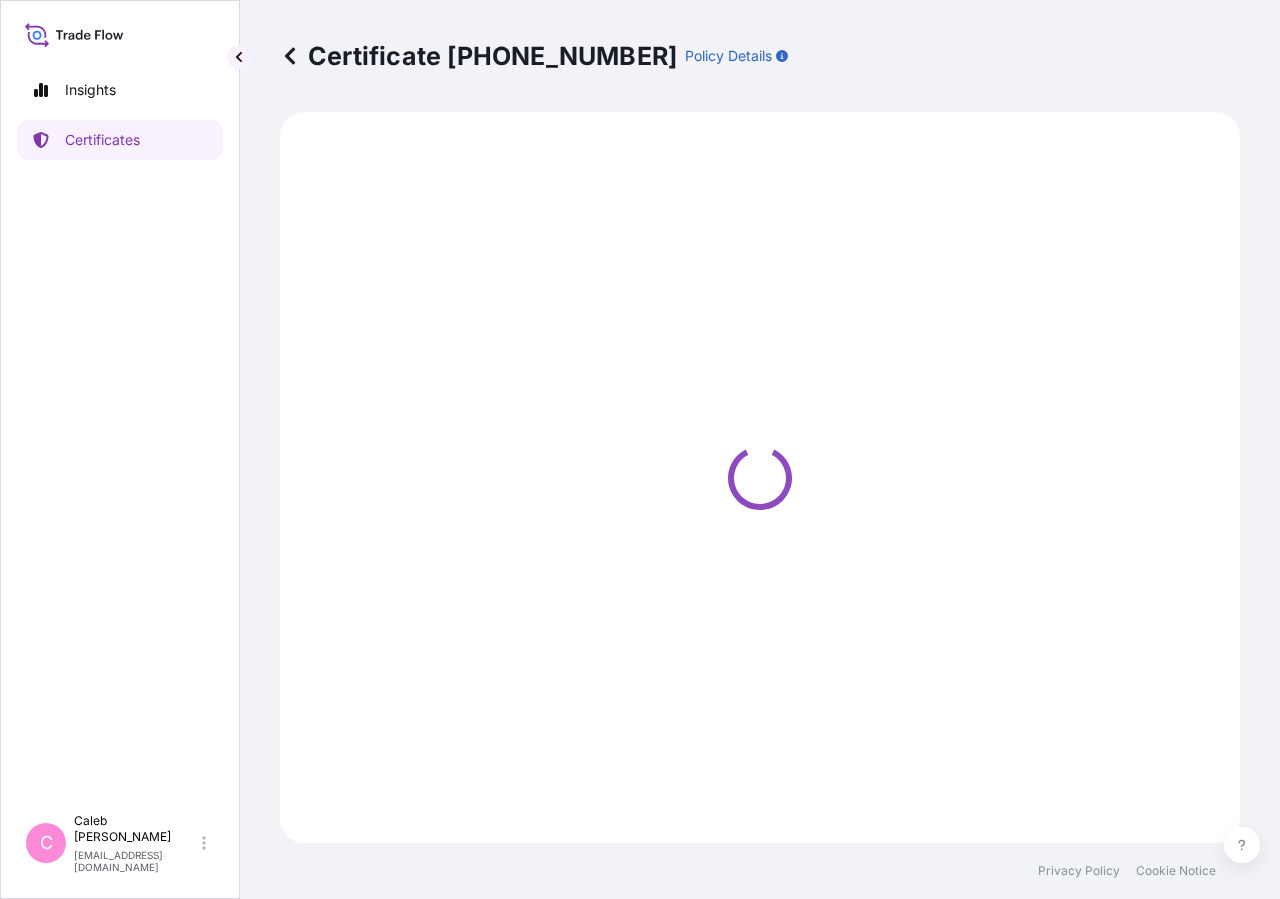 select on "Sea" 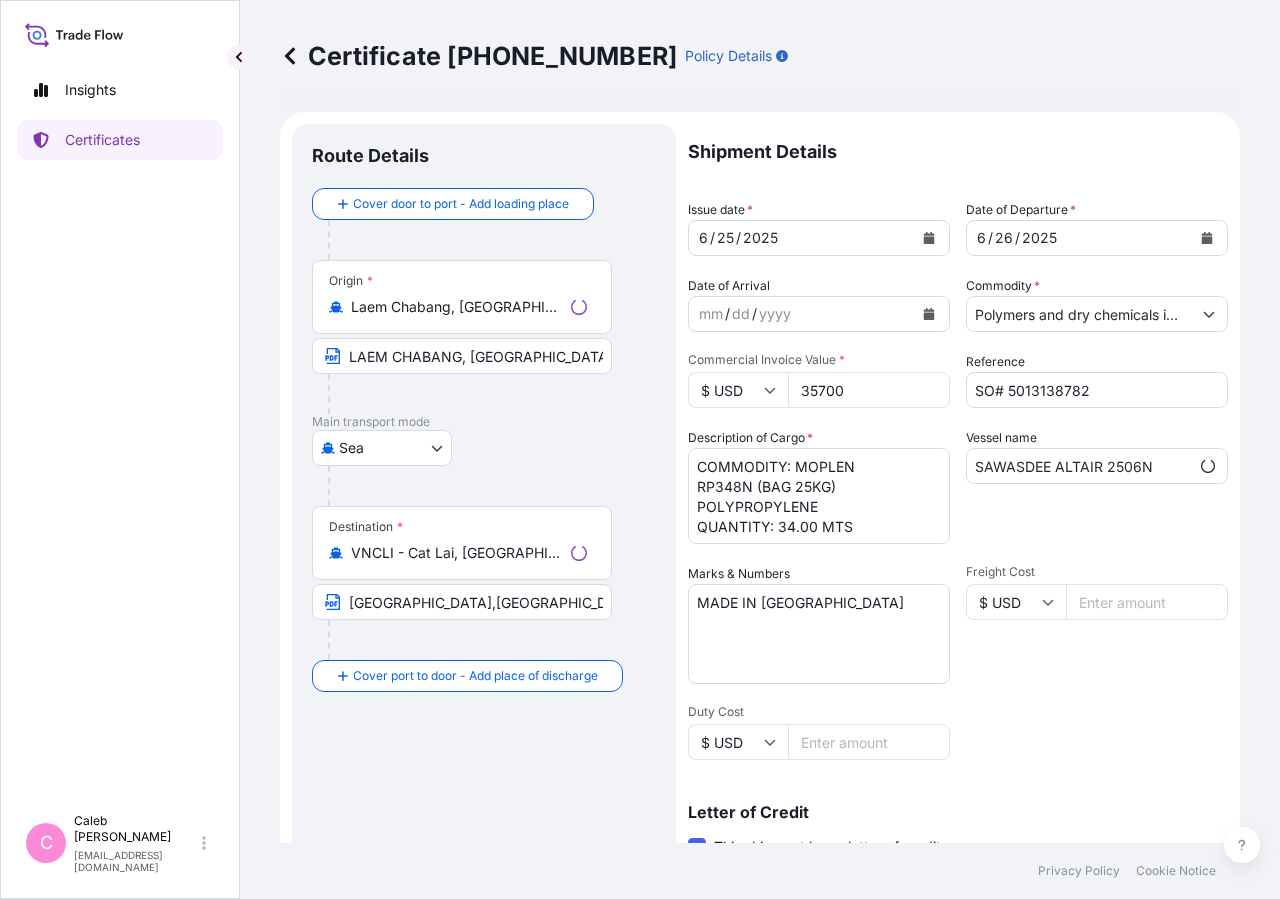 scroll, scrollTop: 442, scrollLeft: 0, axis: vertical 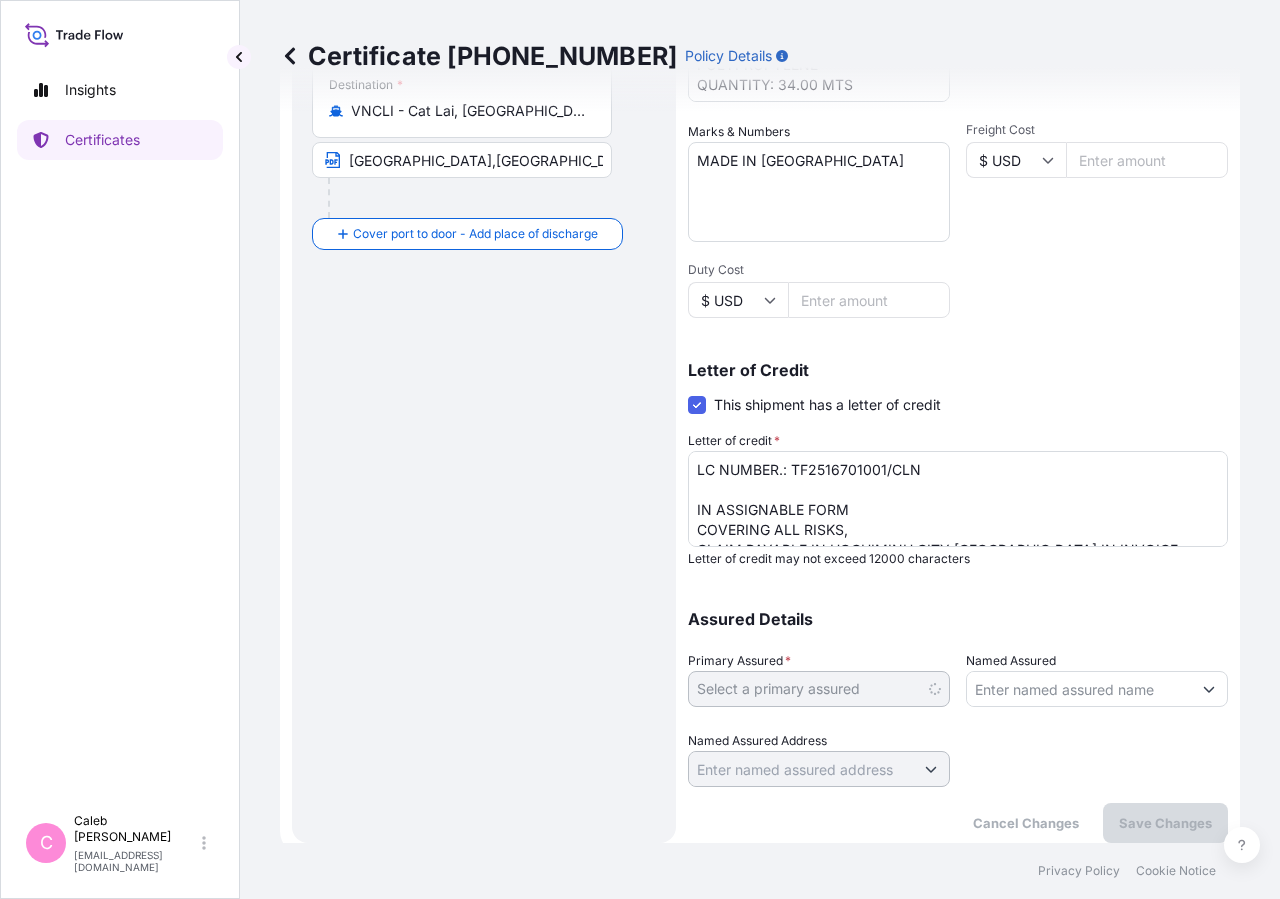 select on "32034" 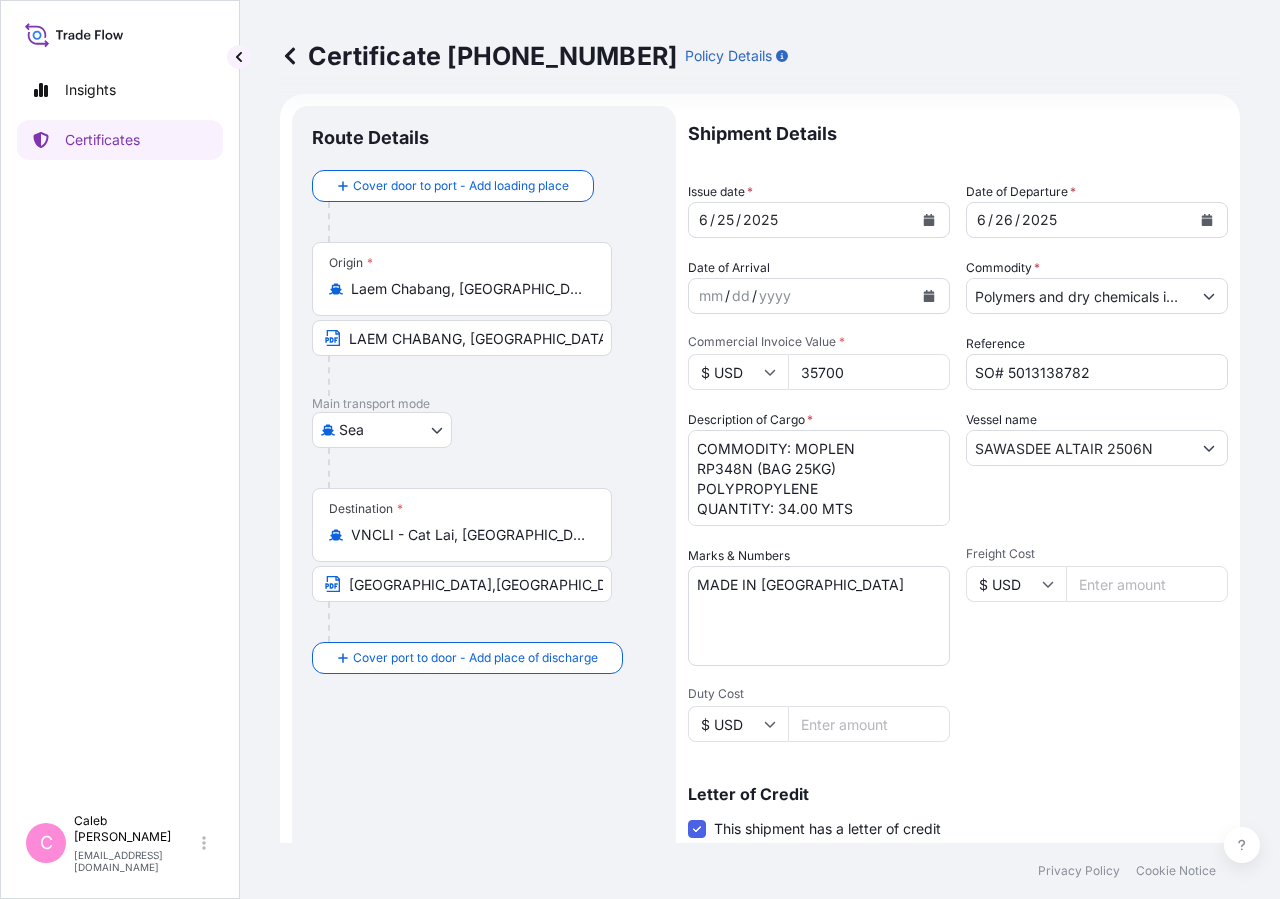 scroll, scrollTop: 0, scrollLeft: 0, axis: both 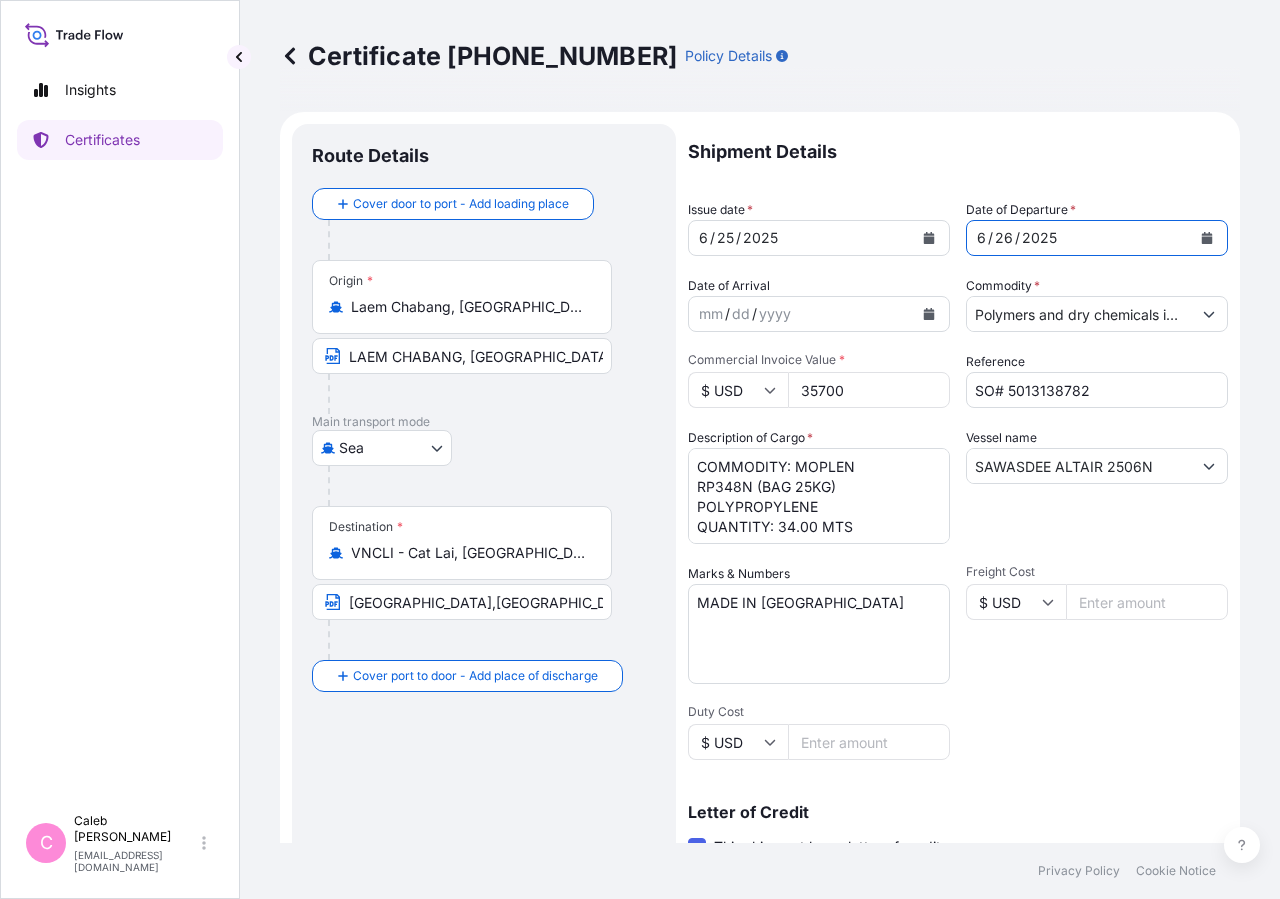 click 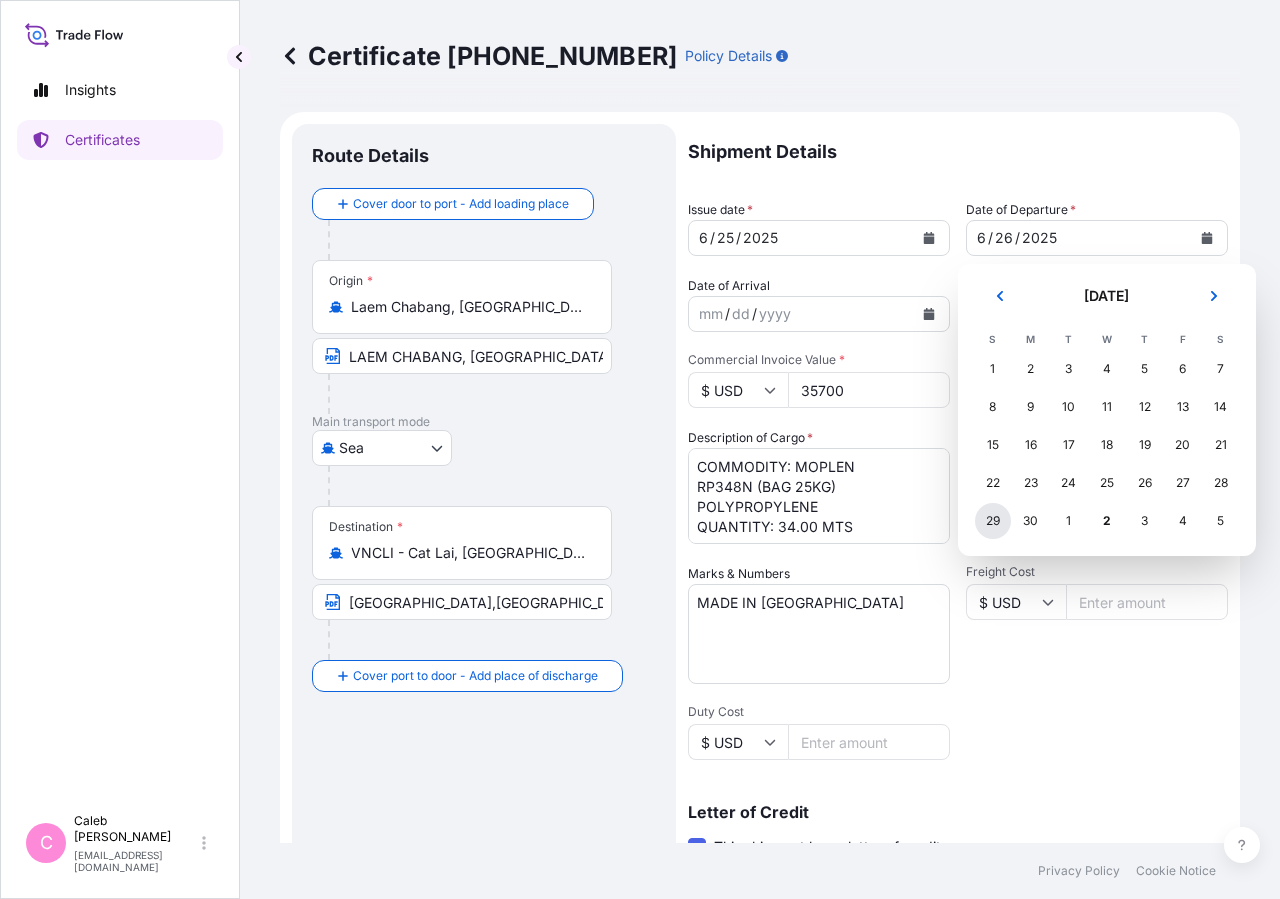 click on "29" at bounding box center [993, 521] 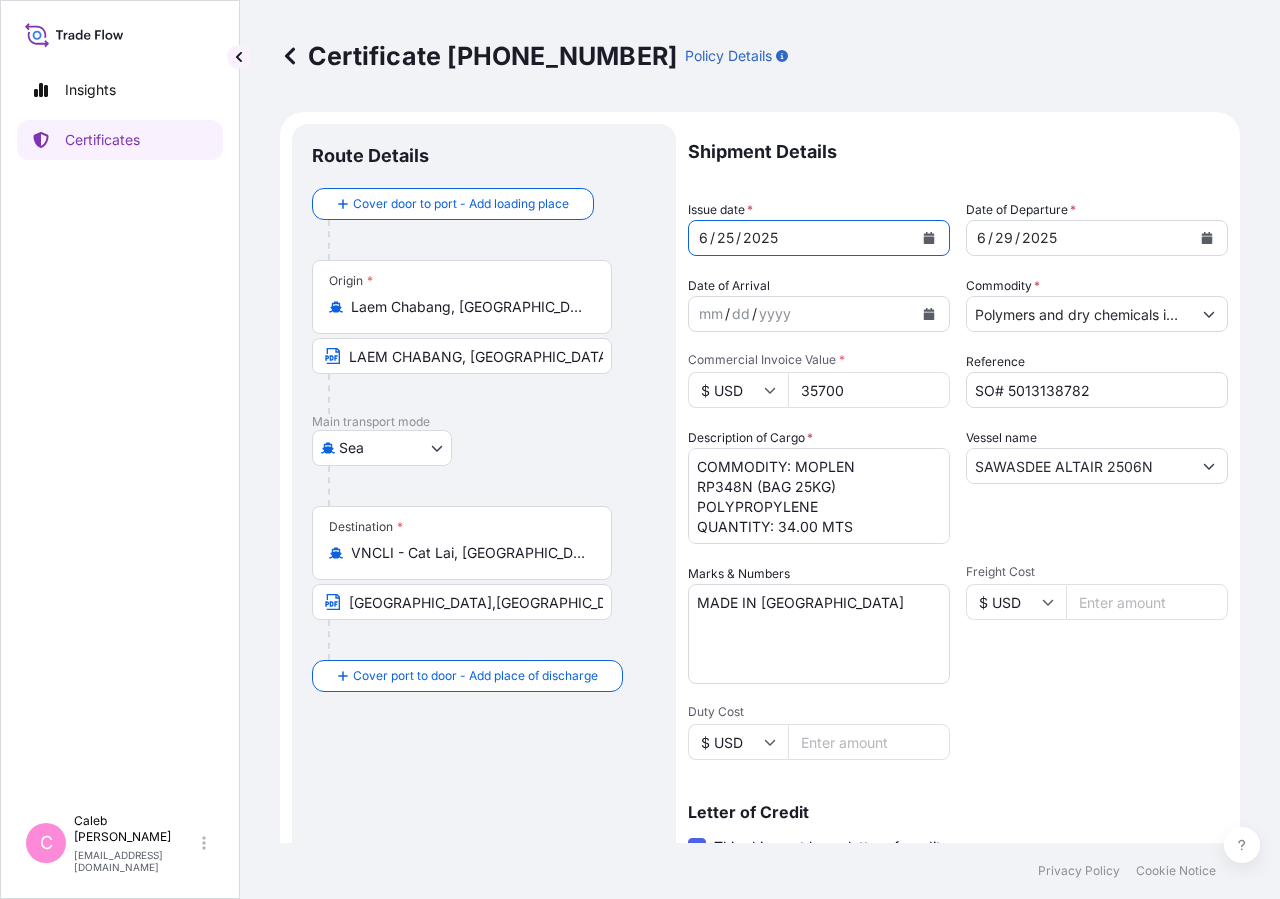 click on "[DATE]" at bounding box center (801, 238) 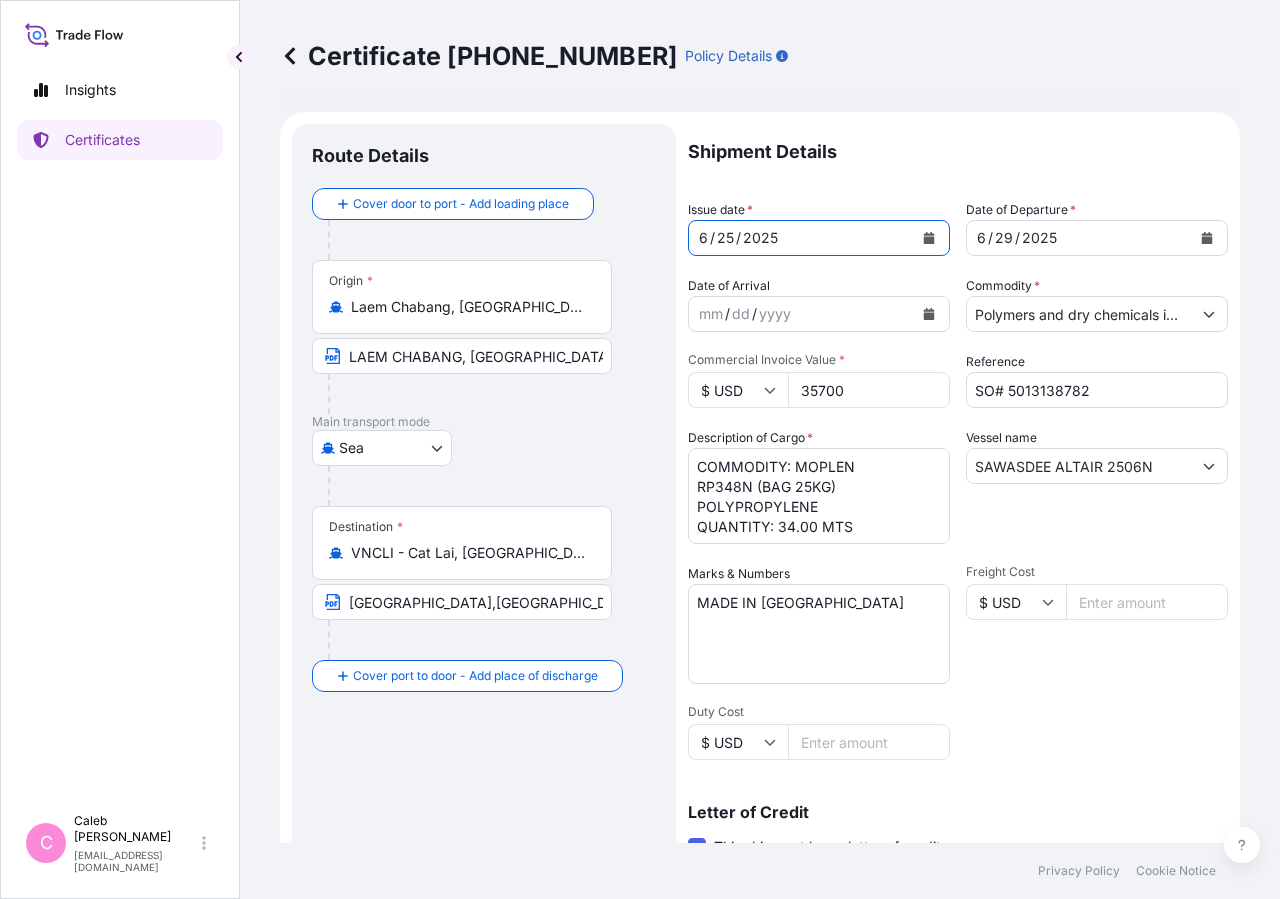 click 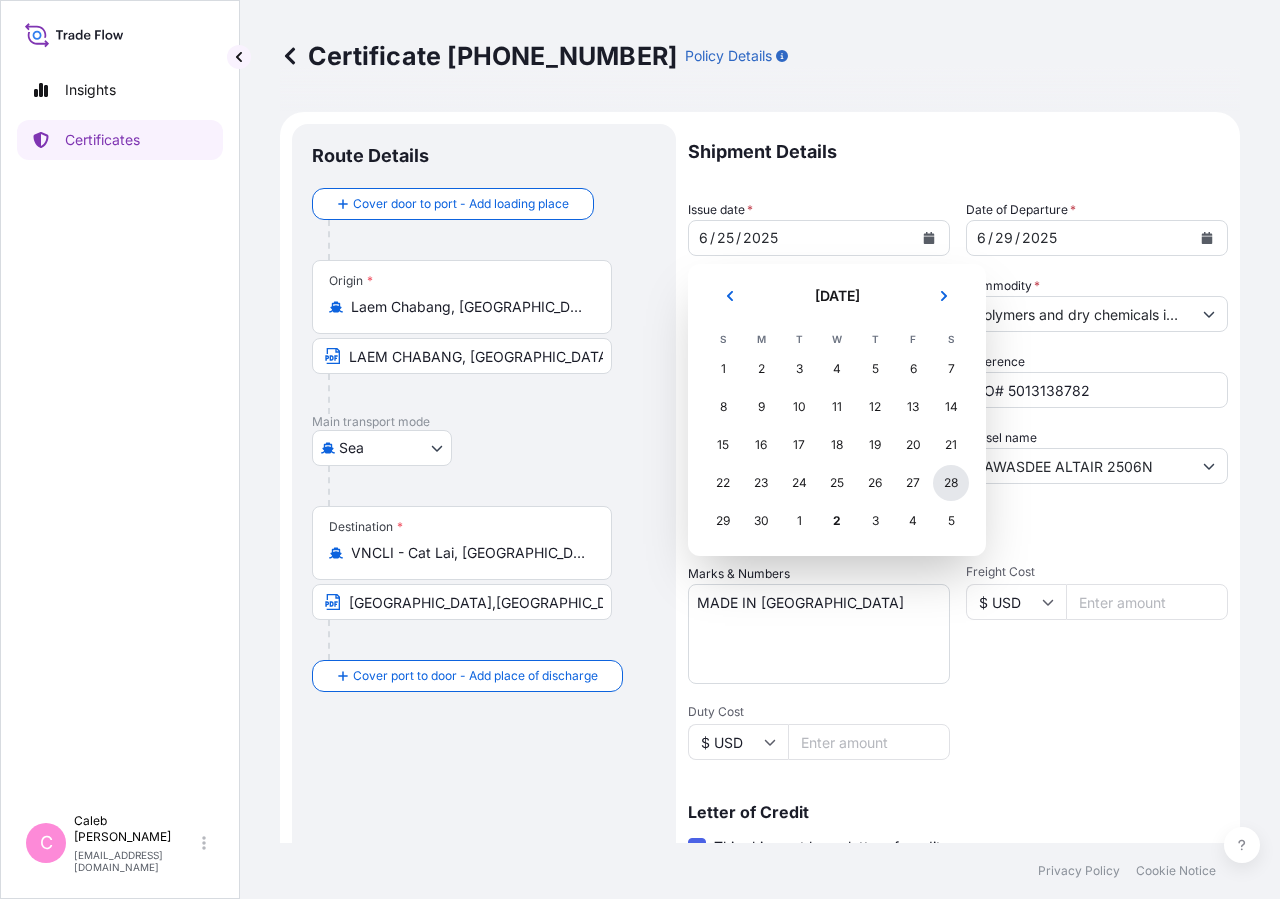 click on "28" at bounding box center (951, 483) 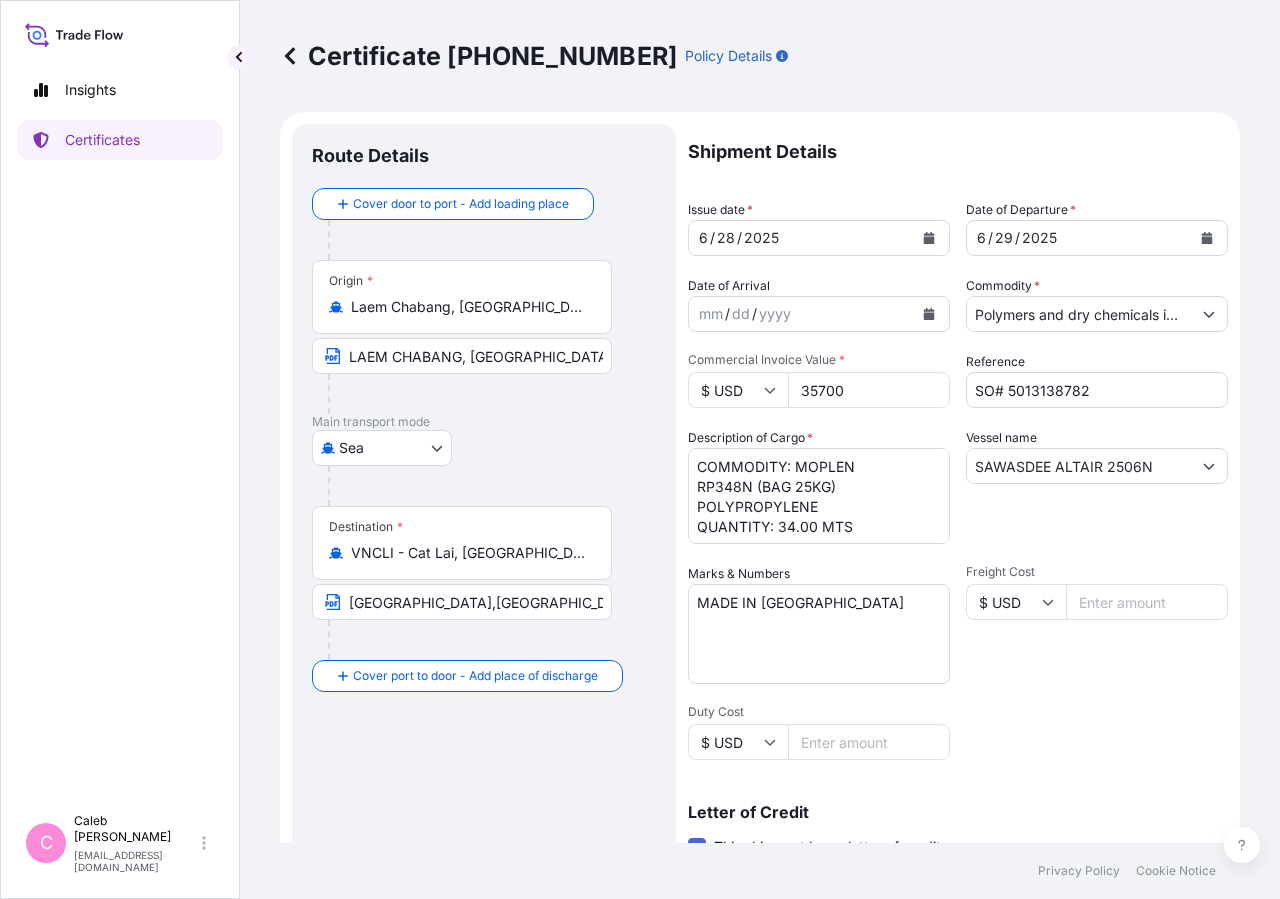 click on "Route Details   Cover door to port - Add loading place Place of loading Road / [GEOGRAPHIC_DATA] / Inland Origin * [GEOGRAPHIC_DATA], [GEOGRAPHIC_DATA], [GEOGRAPHIC_DATA], [GEOGRAPHIC_DATA] [GEOGRAPHIC_DATA], [GEOGRAPHIC_DATA] Main transport mode [GEOGRAPHIC_DATA] Destination * VNCLI - [GEOGRAPHIC_DATA], [GEOGRAPHIC_DATA] [GEOGRAPHIC_DATA],[GEOGRAPHIC_DATA] VIA PORT OF DISCHARGE; [GEOGRAPHIC_DATA],[GEOGRAPHIC_DATA] Cover port to door - Add place of discharge Road / [GEOGRAPHIC_DATA] / Inland Place of Discharge" at bounding box center [484, 704] 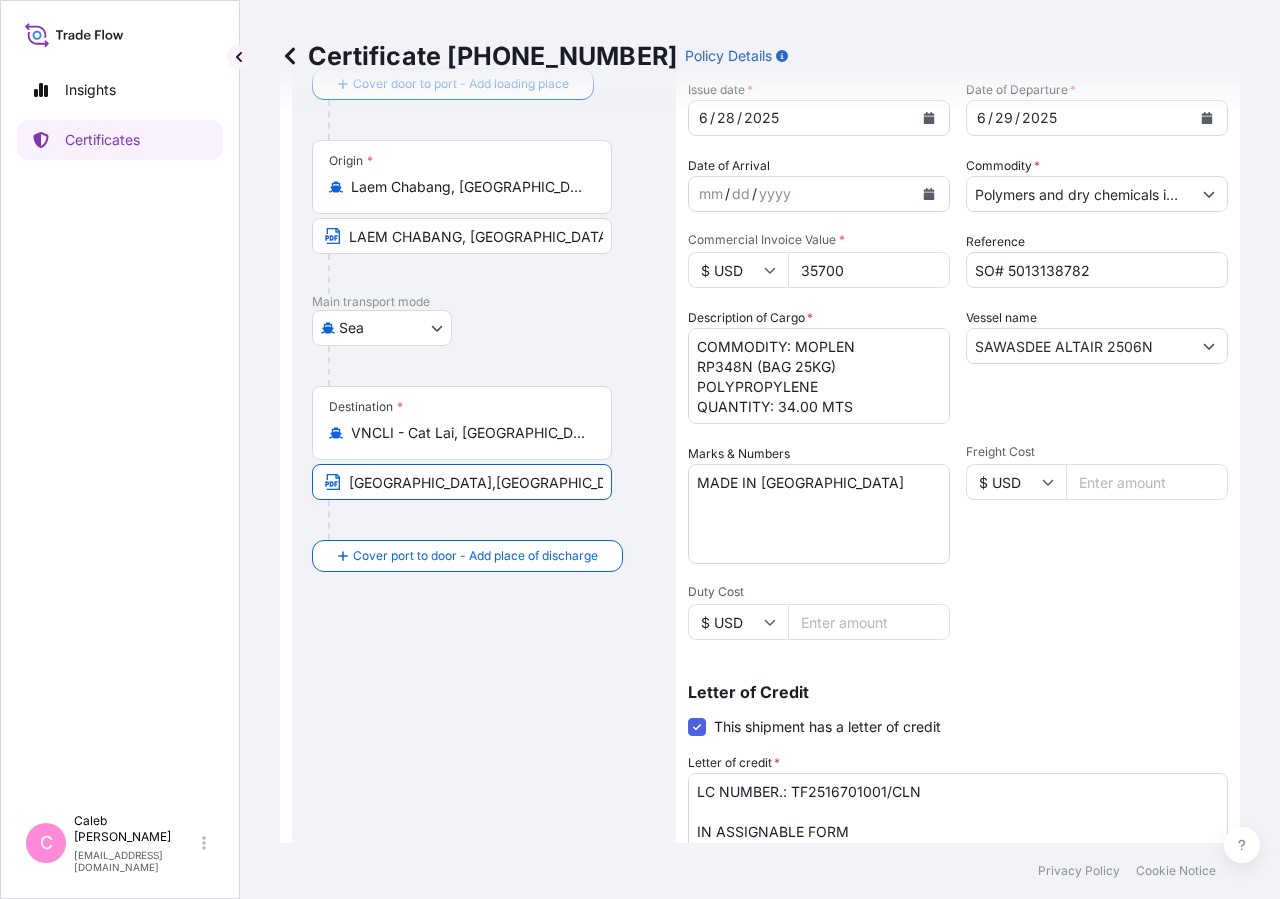 scroll, scrollTop: 0, scrollLeft: 321, axis: horizontal 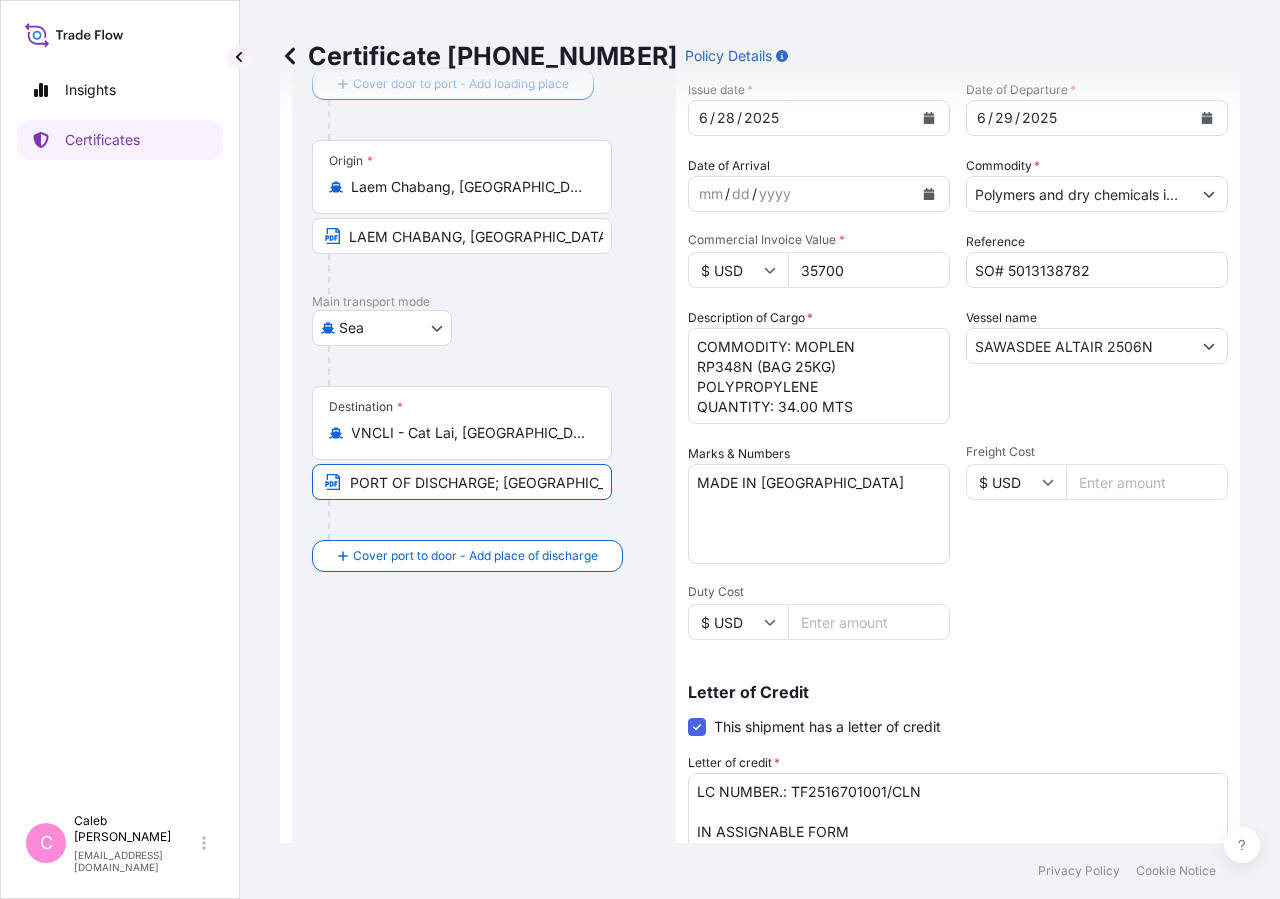 drag, startPoint x: 758, startPoint y: 478, endPoint x: 774, endPoint y: 478, distance: 16 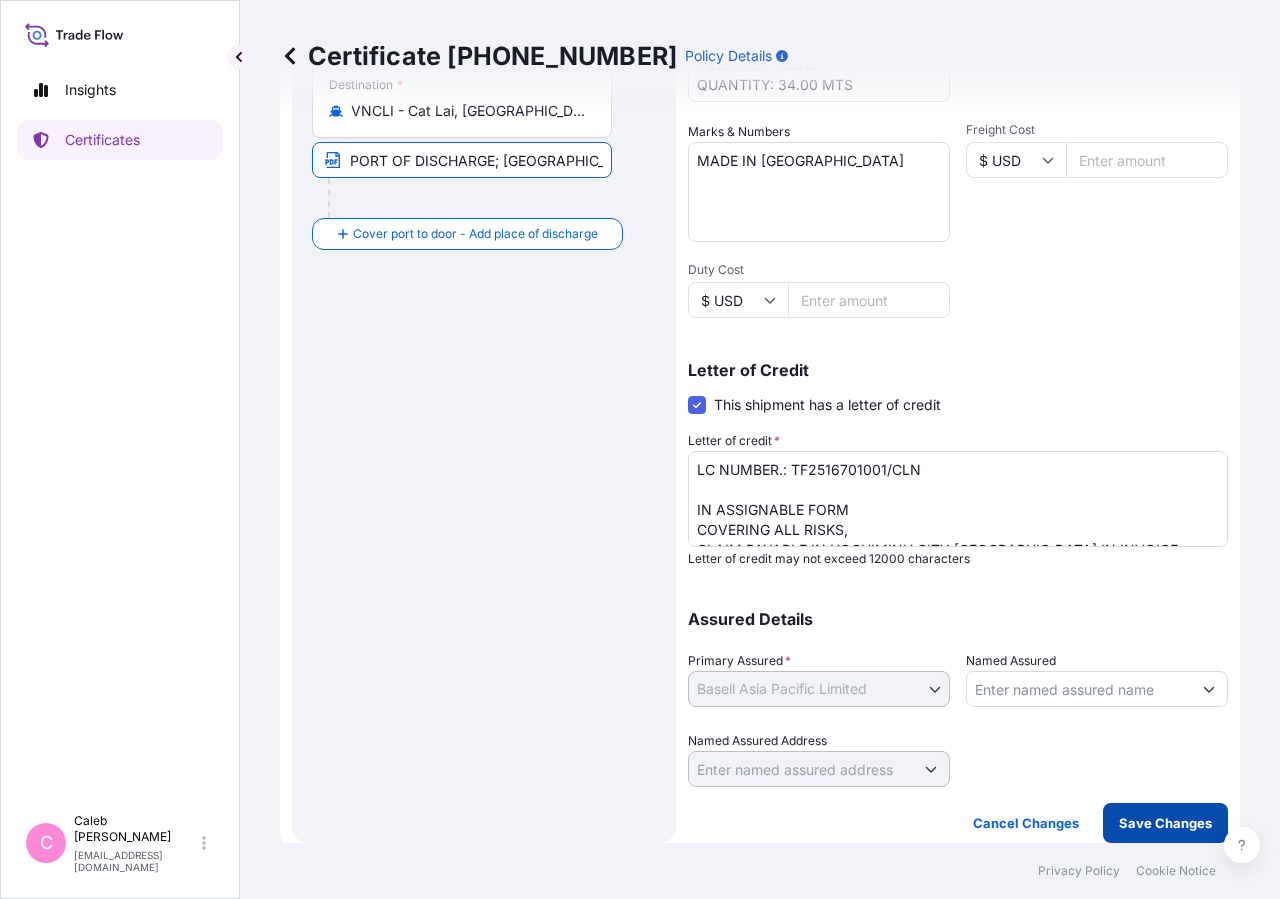 click on "Save Changes" at bounding box center [1165, 823] 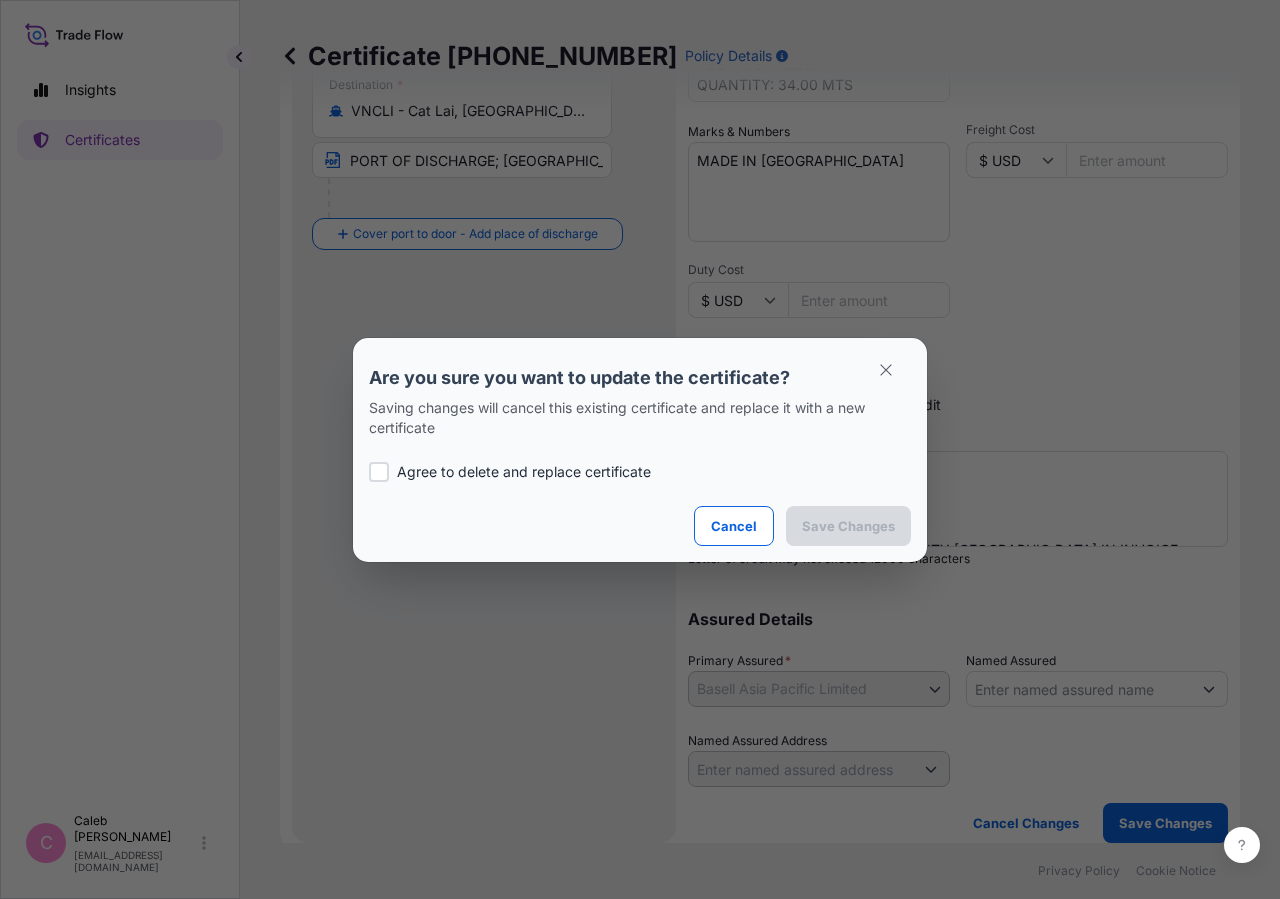 click on "Agree to delete and replace certificate" at bounding box center [524, 472] 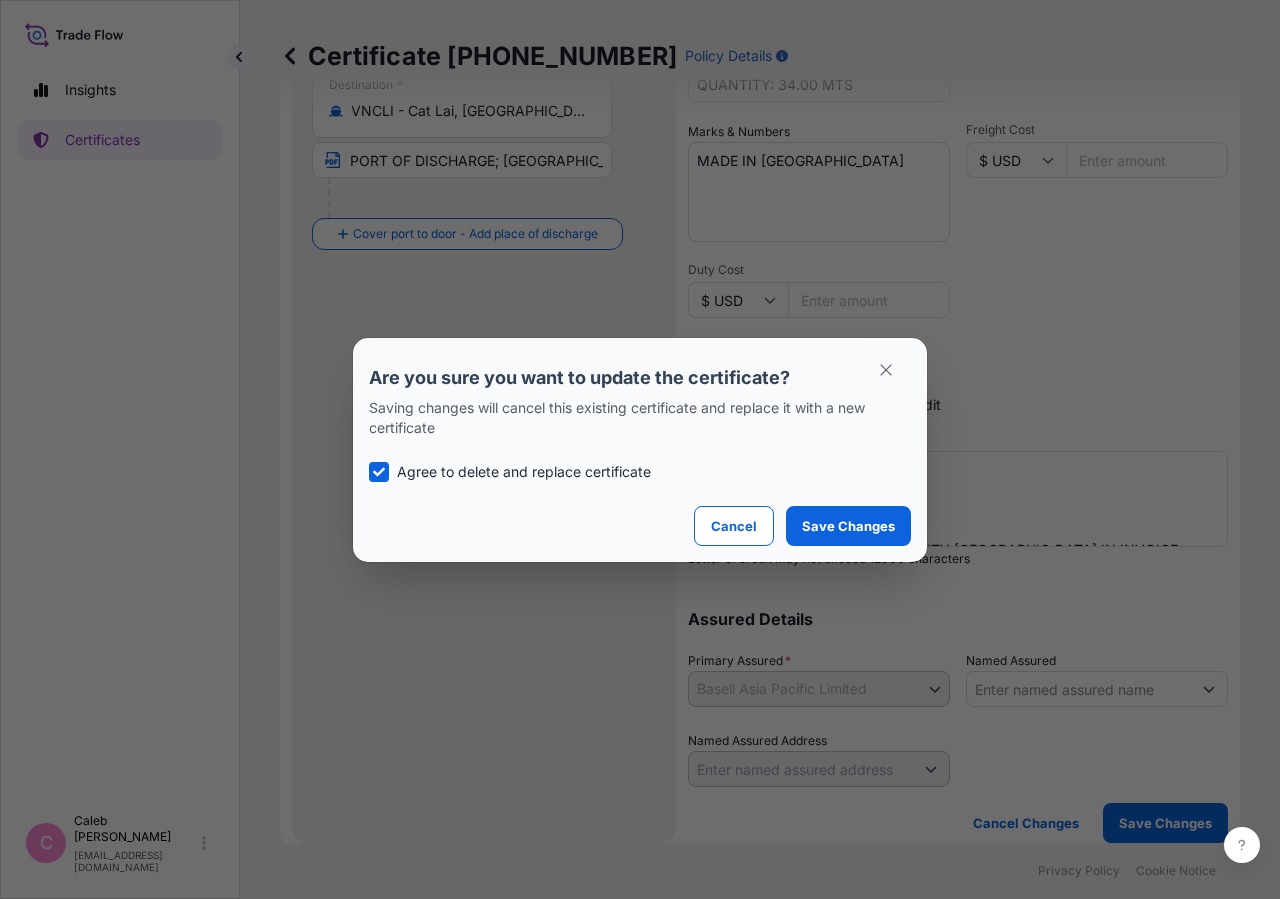 click on "Save Changes" at bounding box center (848, 526) 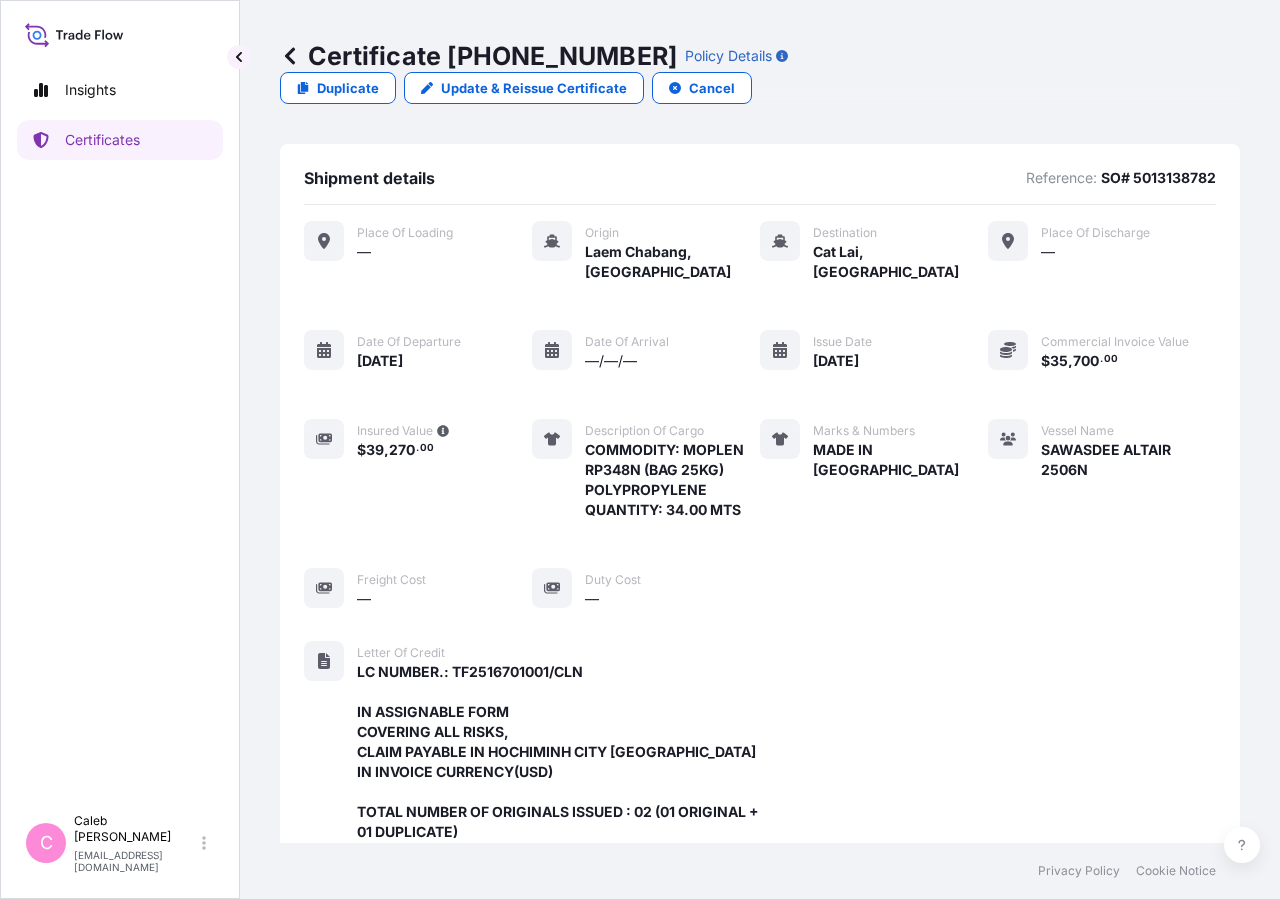 scroll, scrollTop: 598, scrollLeft: 0, axis: vertical 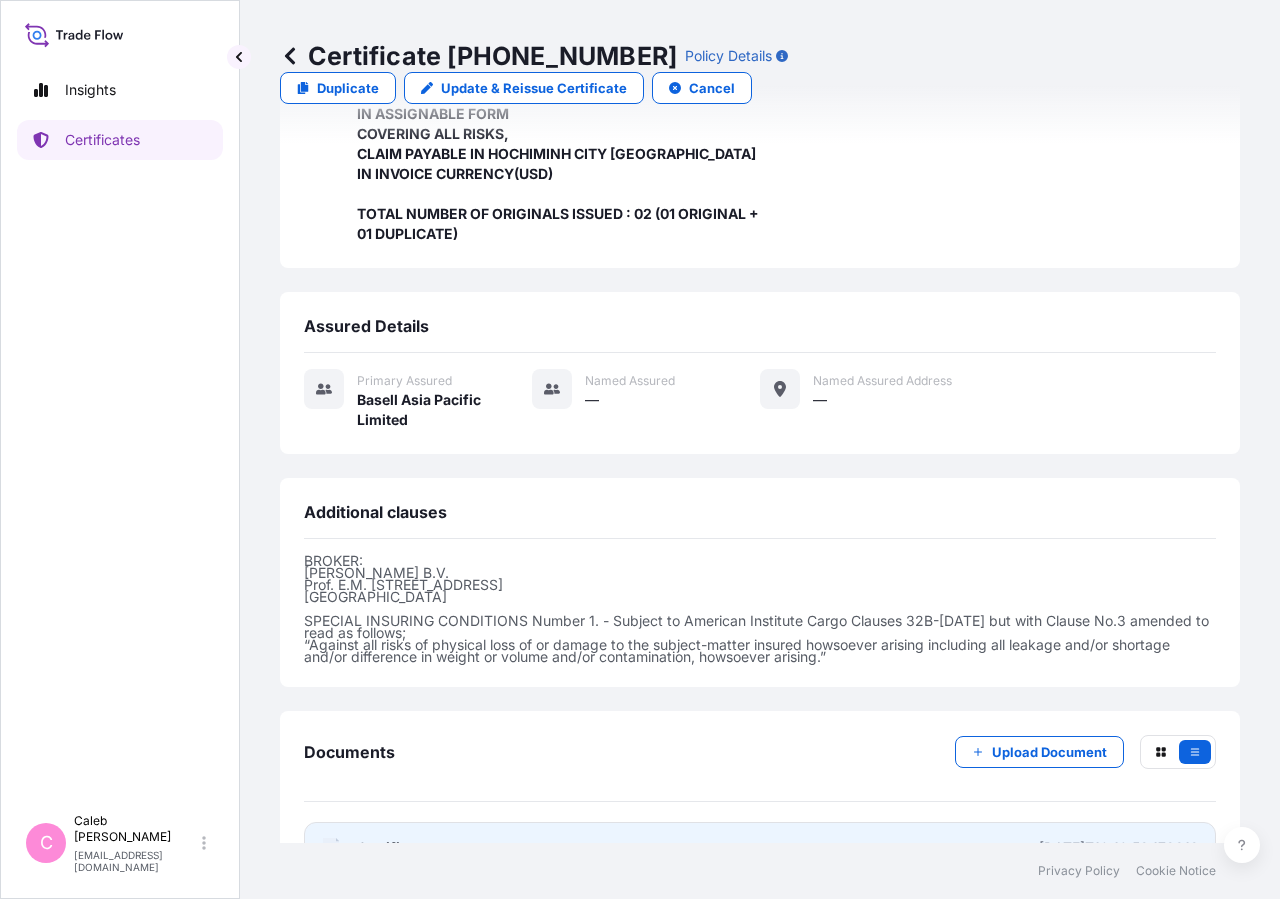 click on "Certificate" at bounding box center (393, 848) 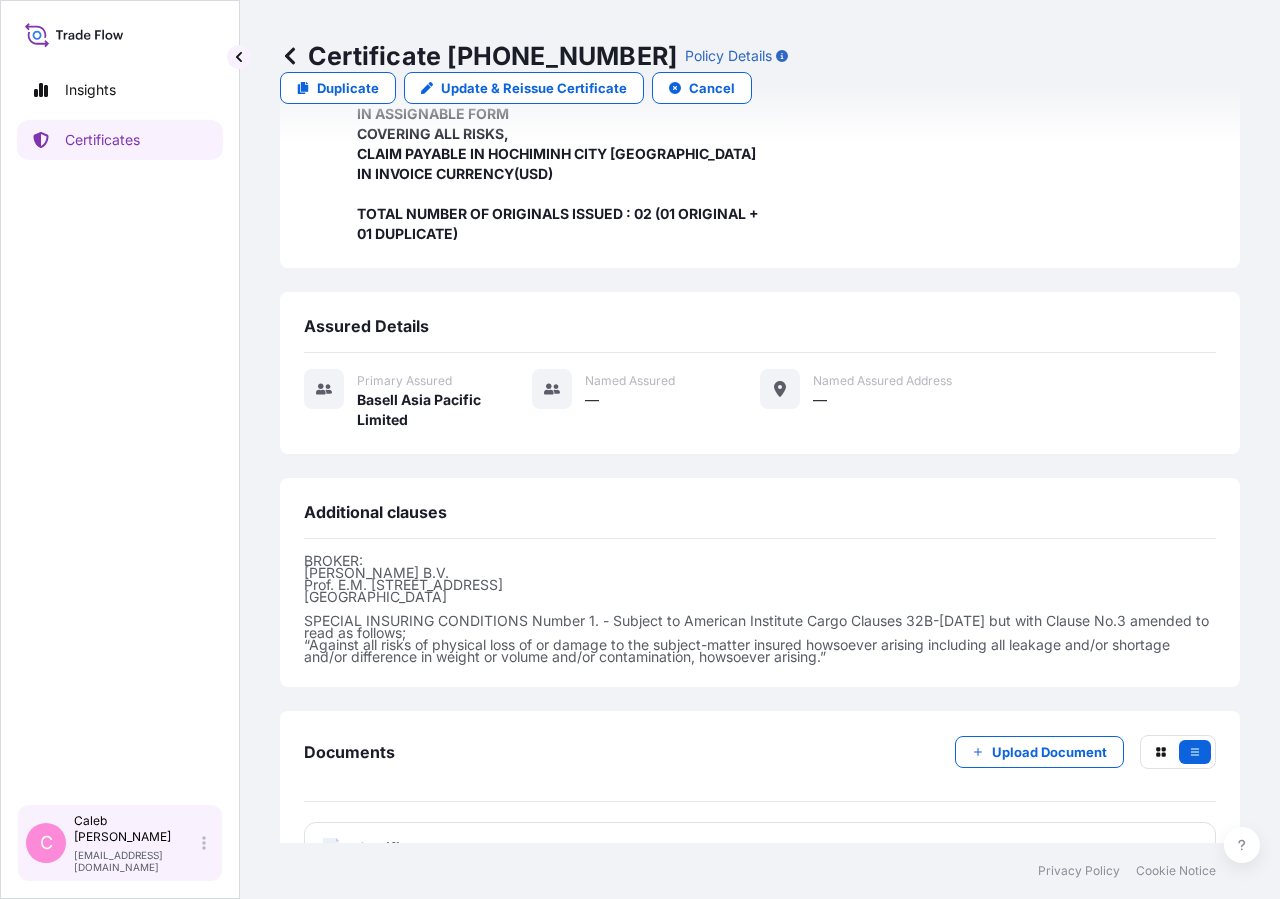 click on "[EMAIL_ADDRESS][DOMAIN_NAME]" at bounding box center (136, 861) 